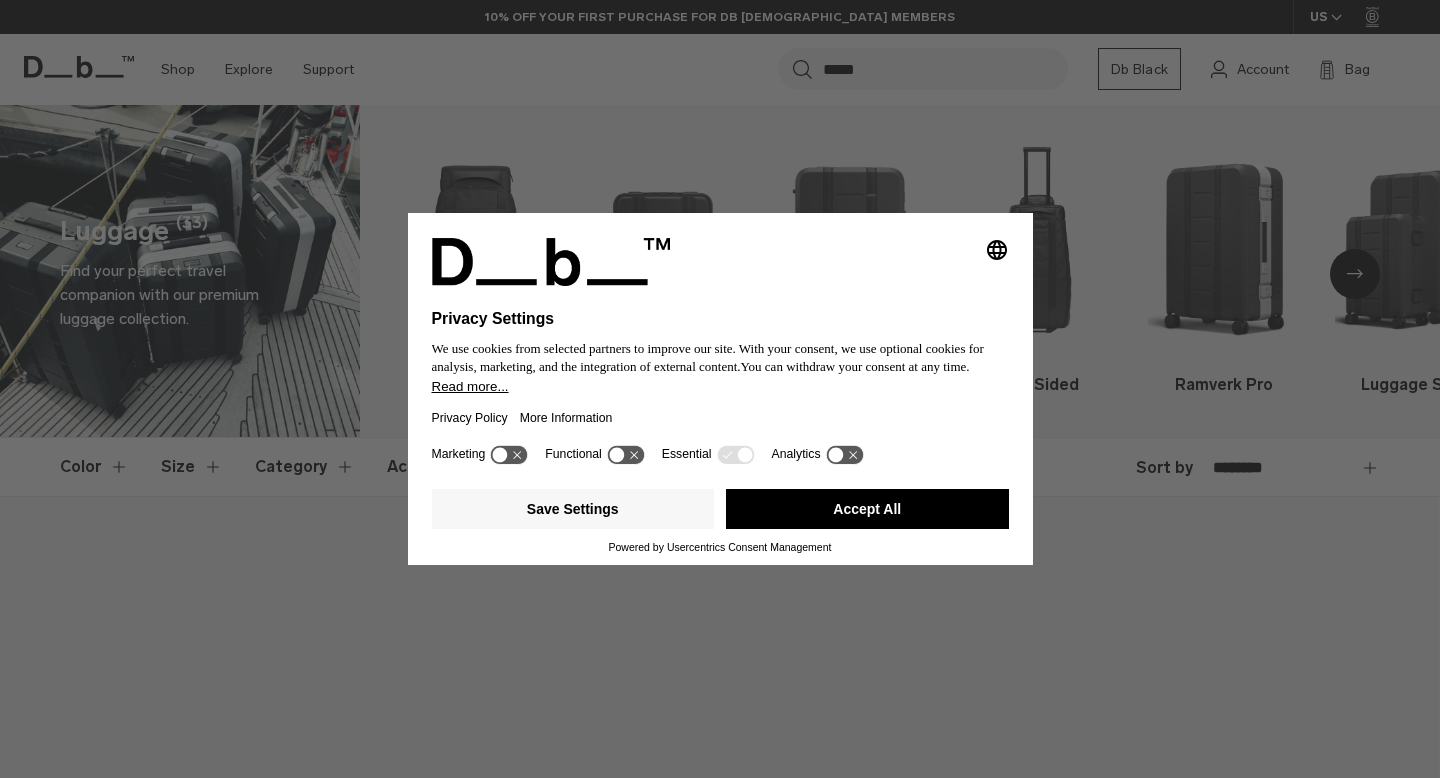 scroll, scrollTop: 0, scrollLeft: 0, axis: both 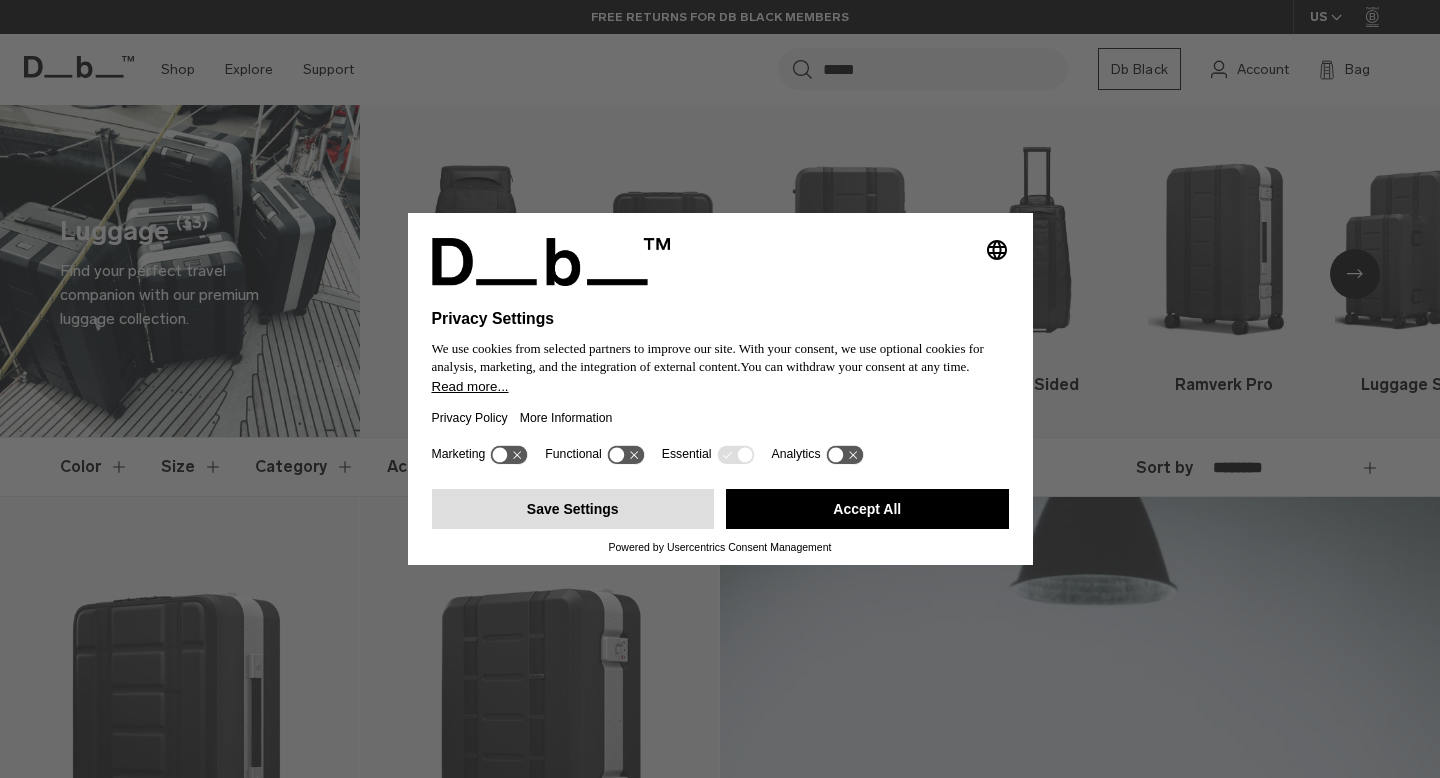 click on "Save Settings" at bounding box center [573, 509] 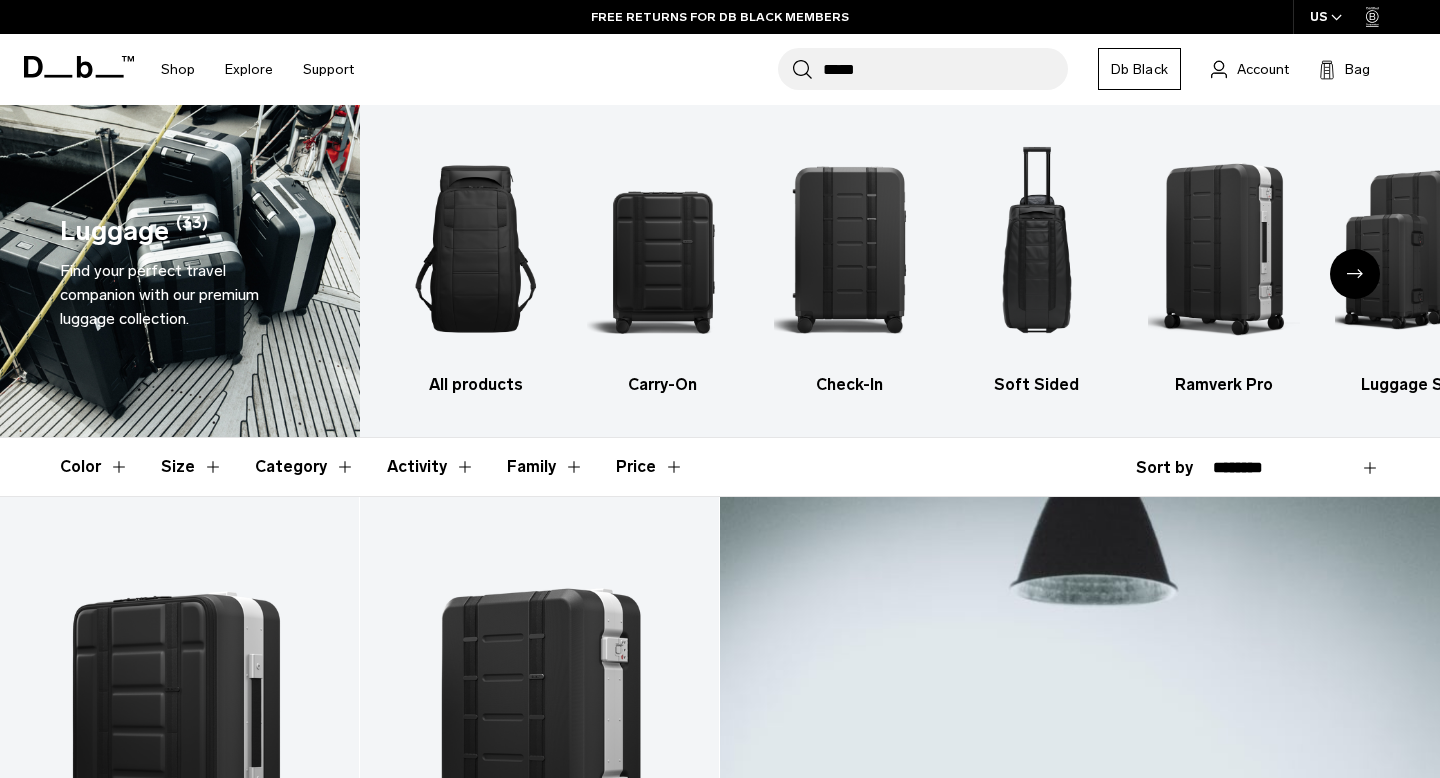 click on "*****" at bounding box center [945, 69] 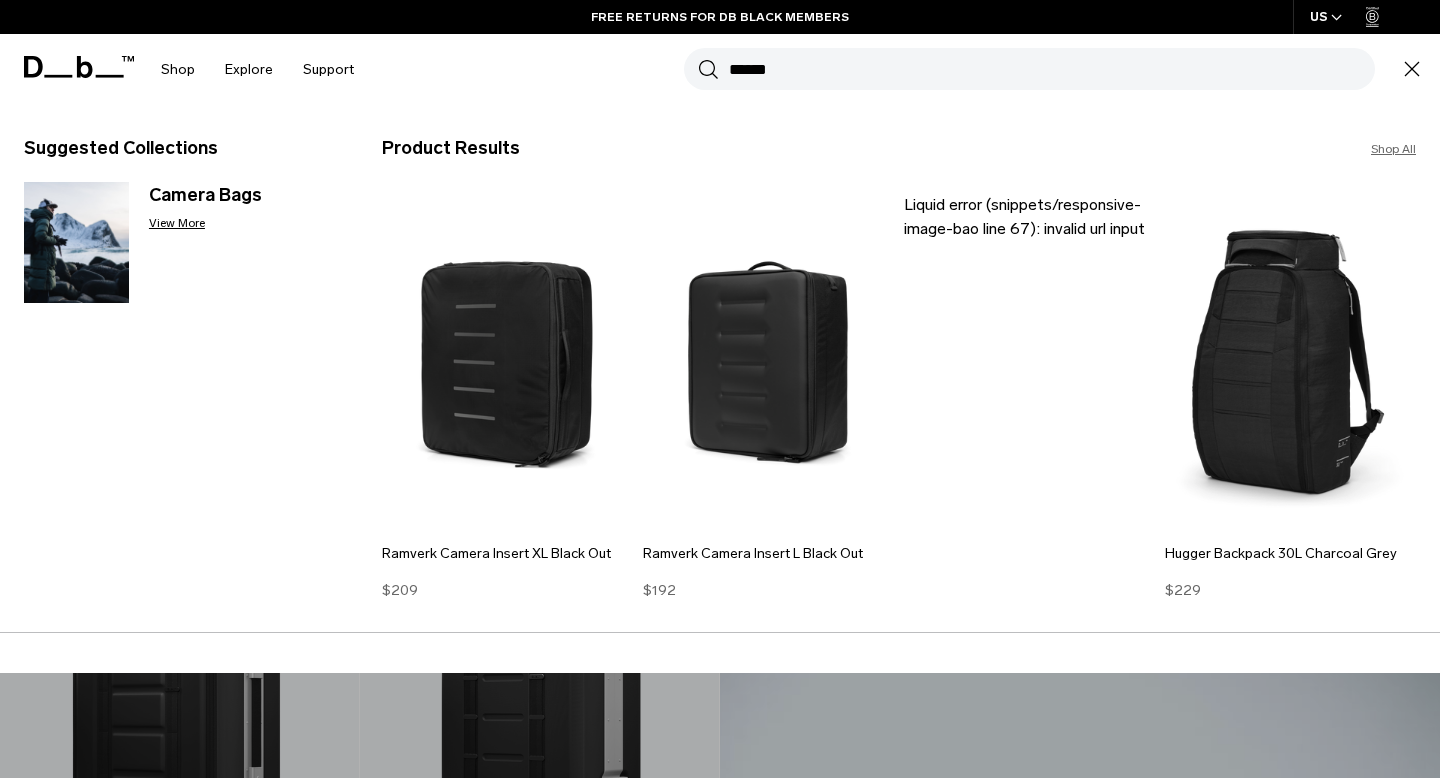 type on "******" 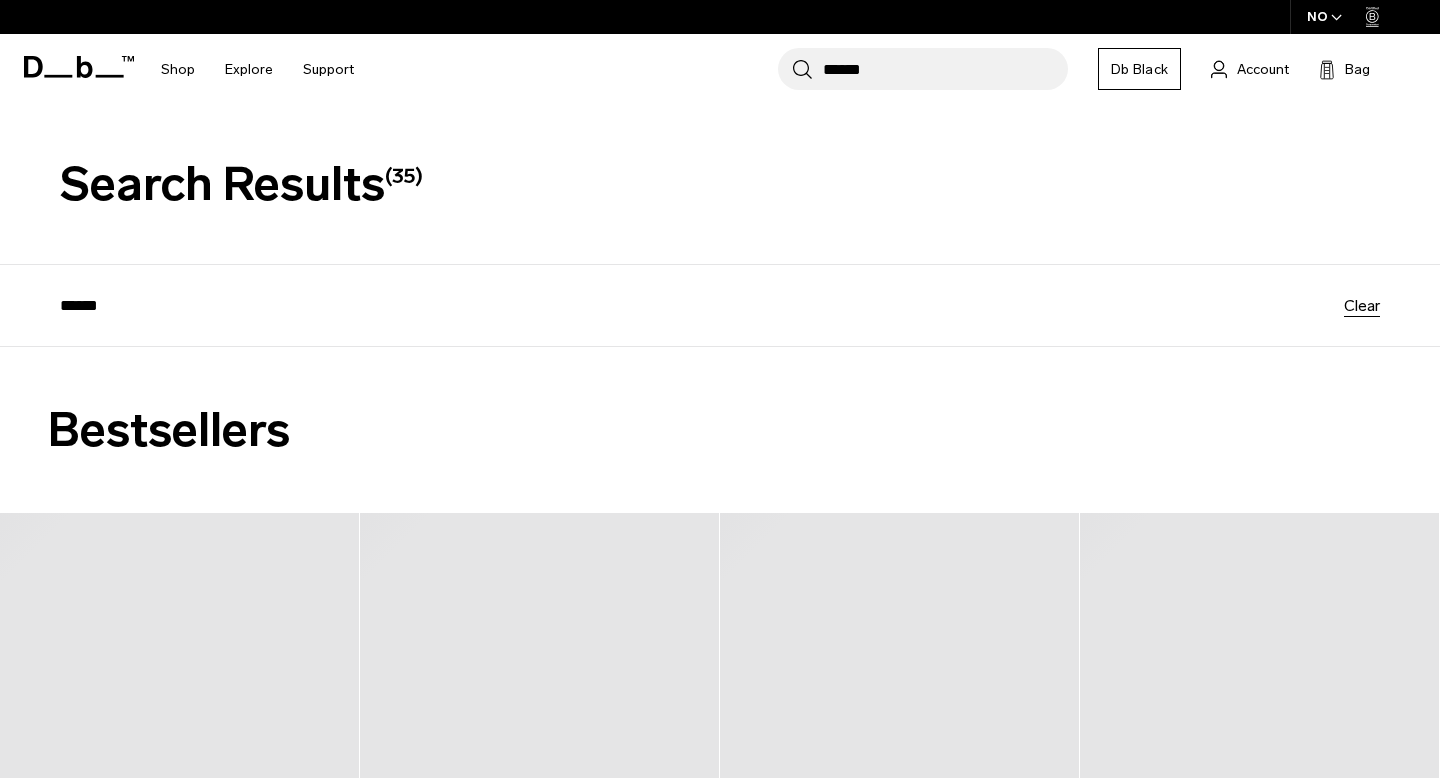scroll, scrollTop: 0, scrollLeft: 0, axis: both 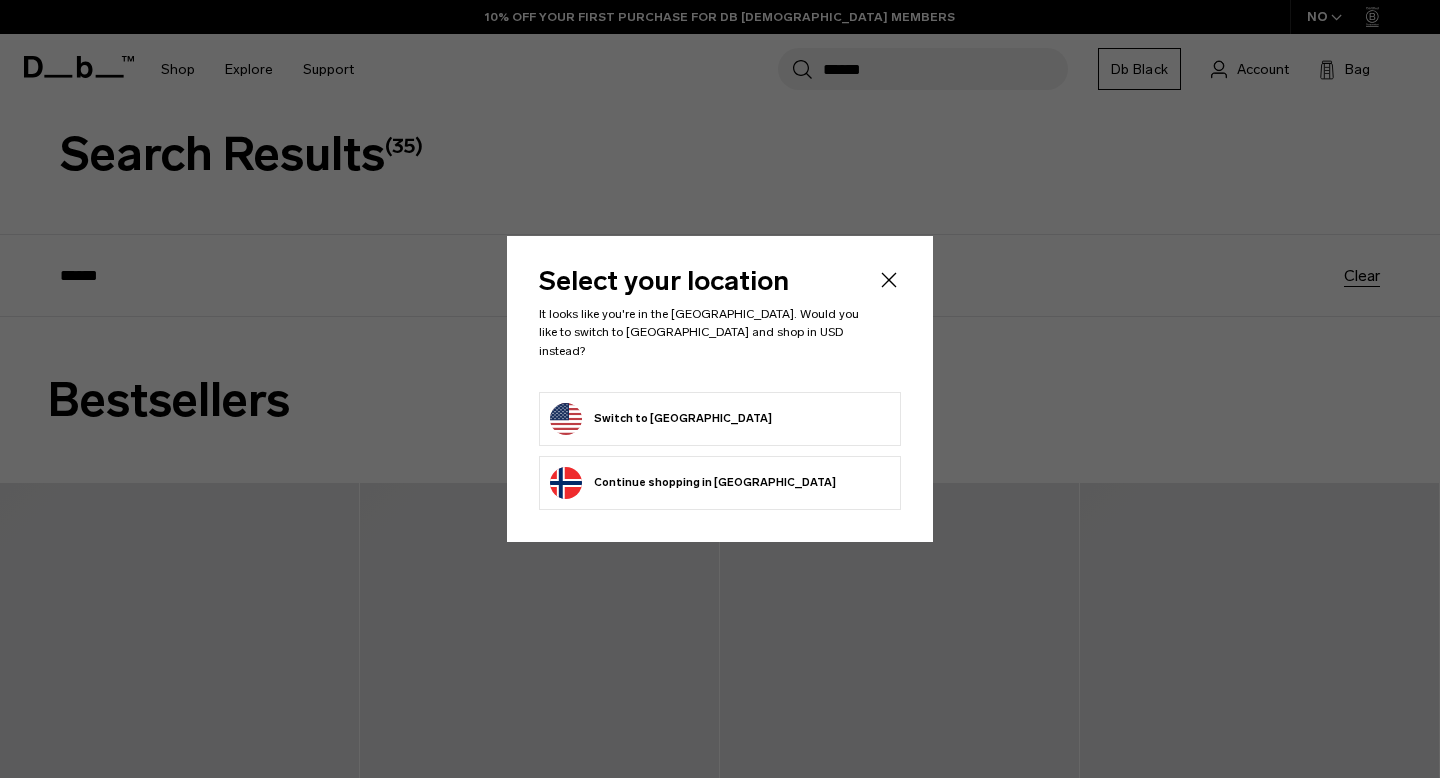 click on "Switch to [GEOGRAPHIC_DATA]" at bounding box center (661, 419) 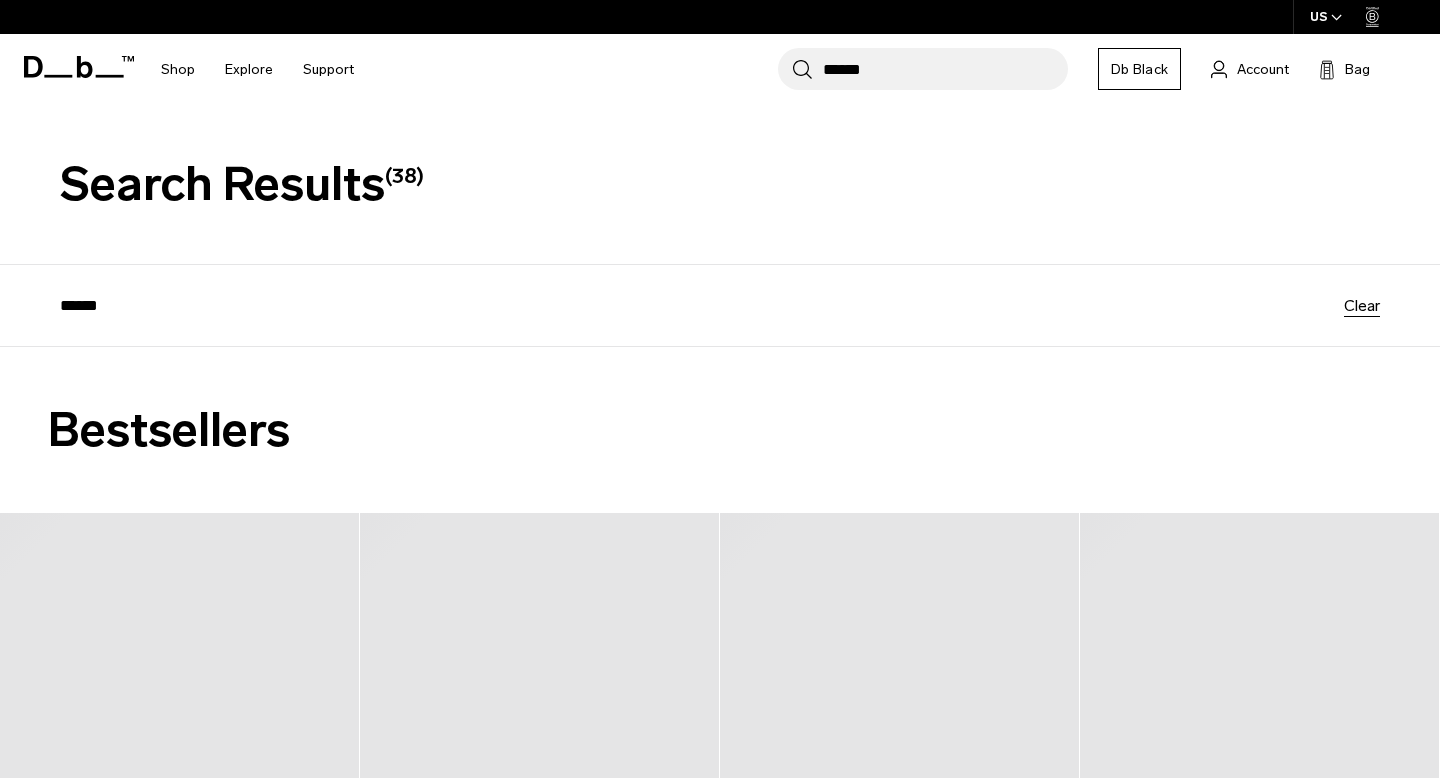 scroll, scrollTop: 0, scrollLeft: 0, axis: both 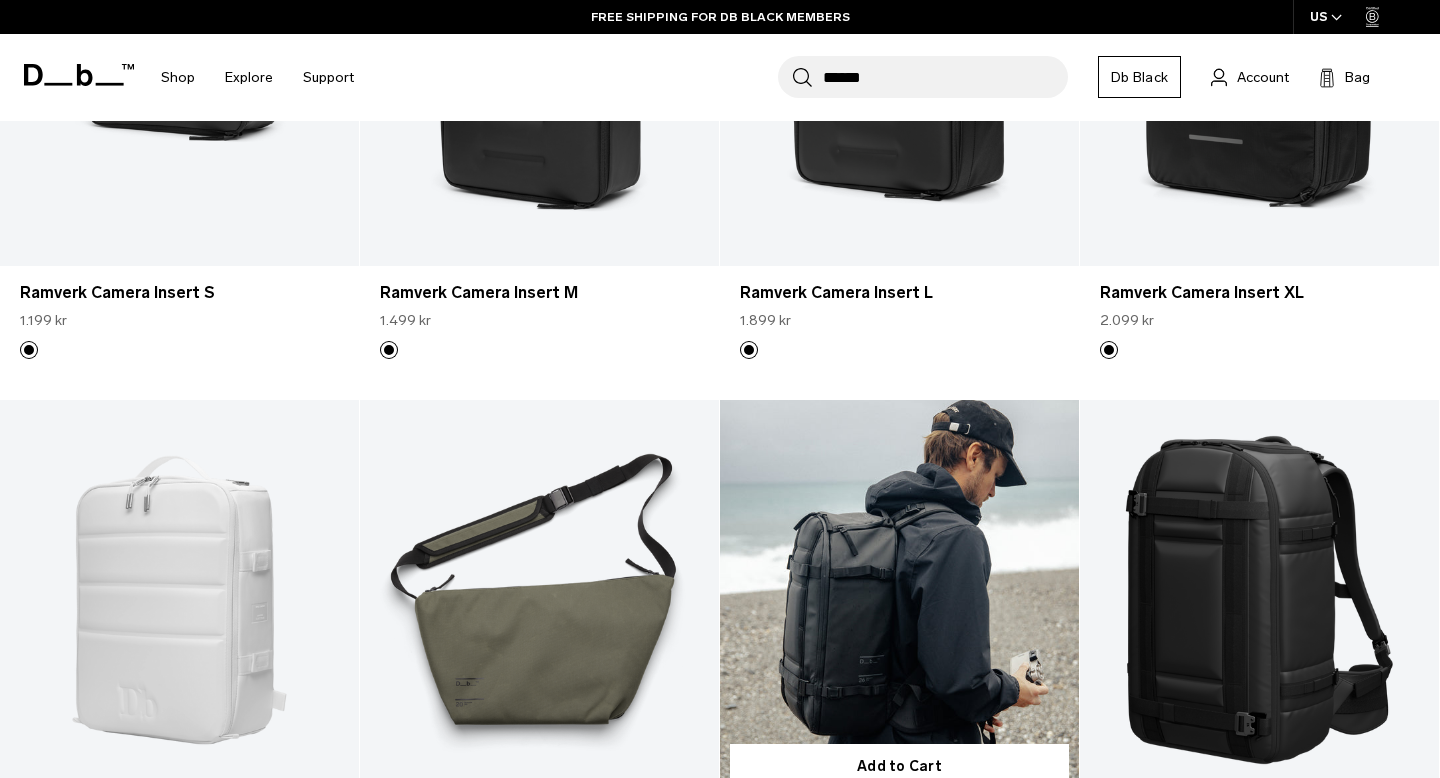 click at bounding box center [899, 599] 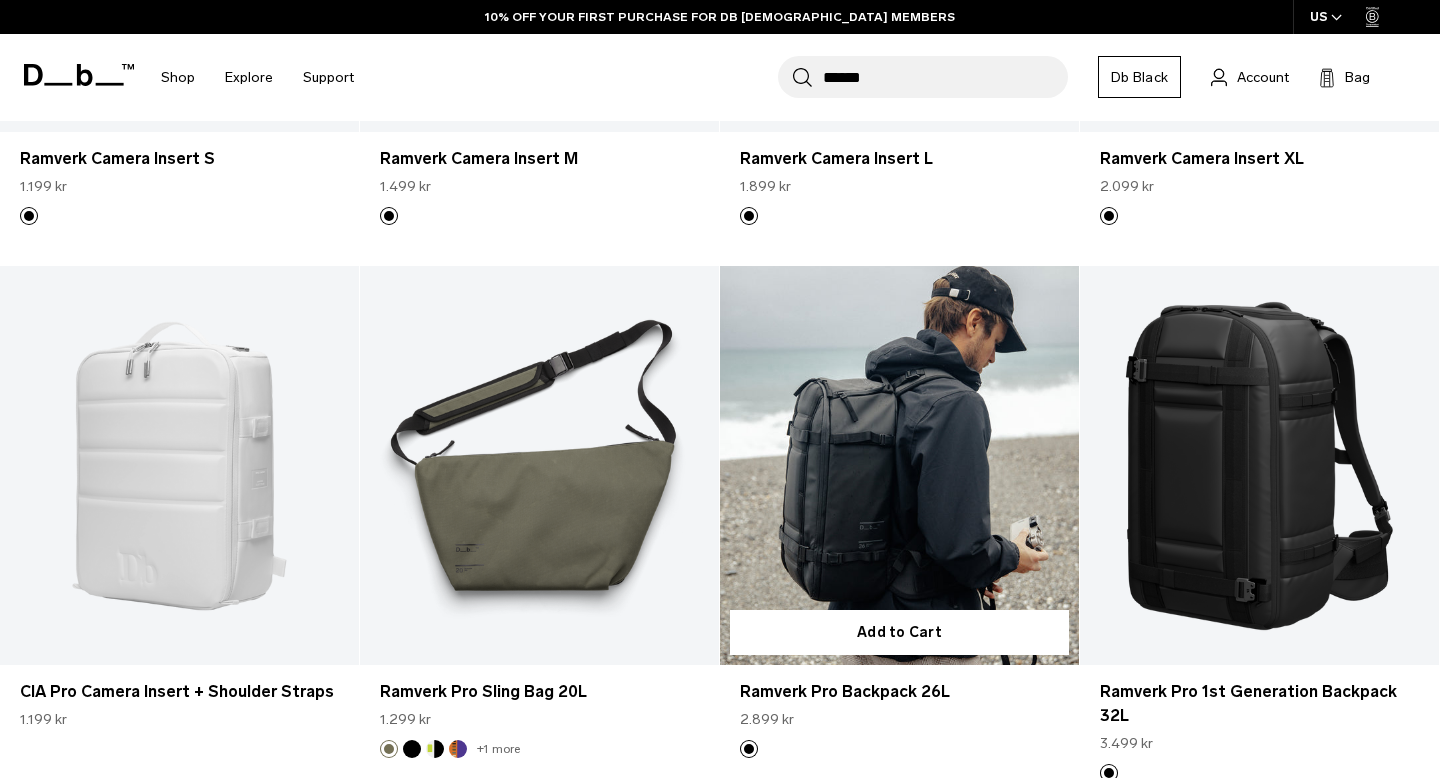 scroll, scrollTop: 881, scrollLeft: 0, axis: vertical 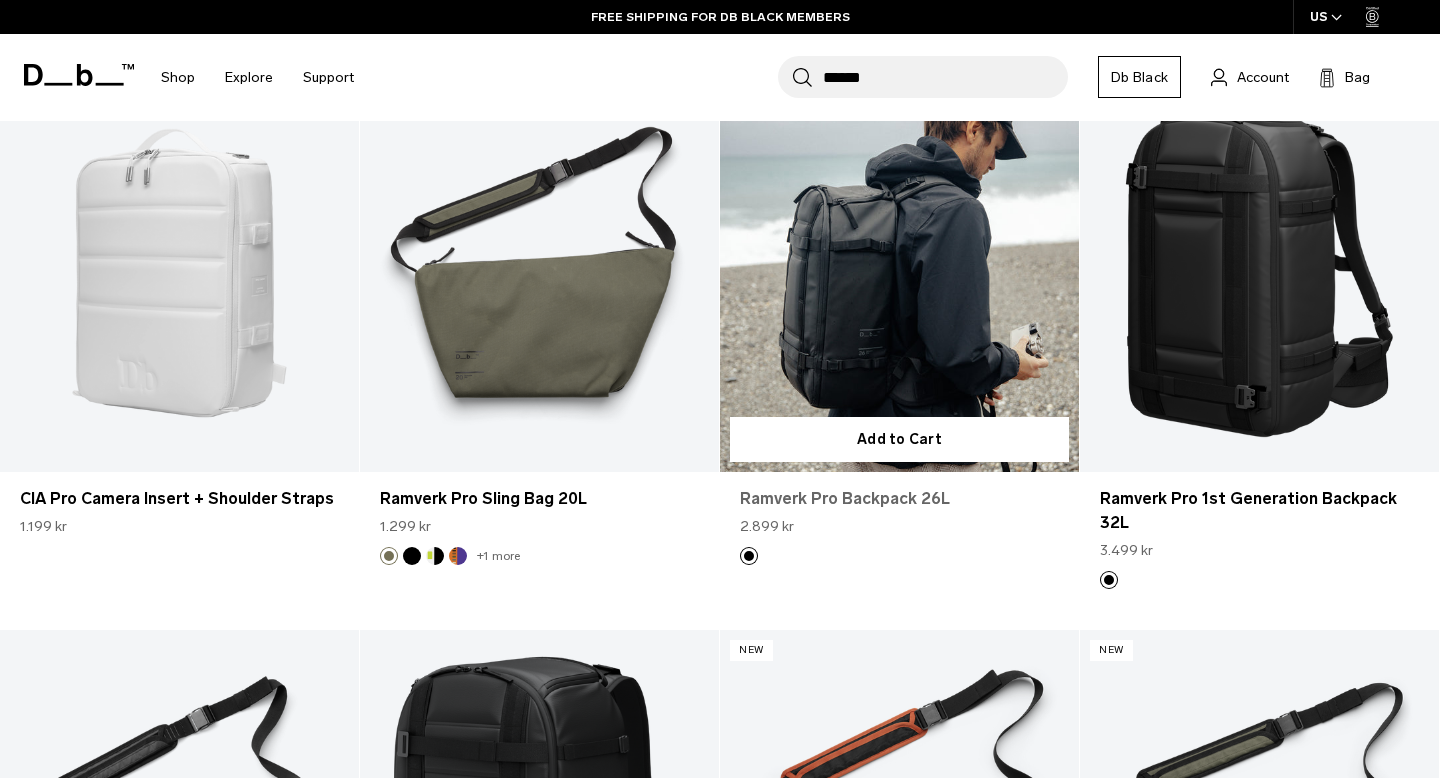 click on "Ramverk Pro Backpack 26L" at bounding box center (899, 499) 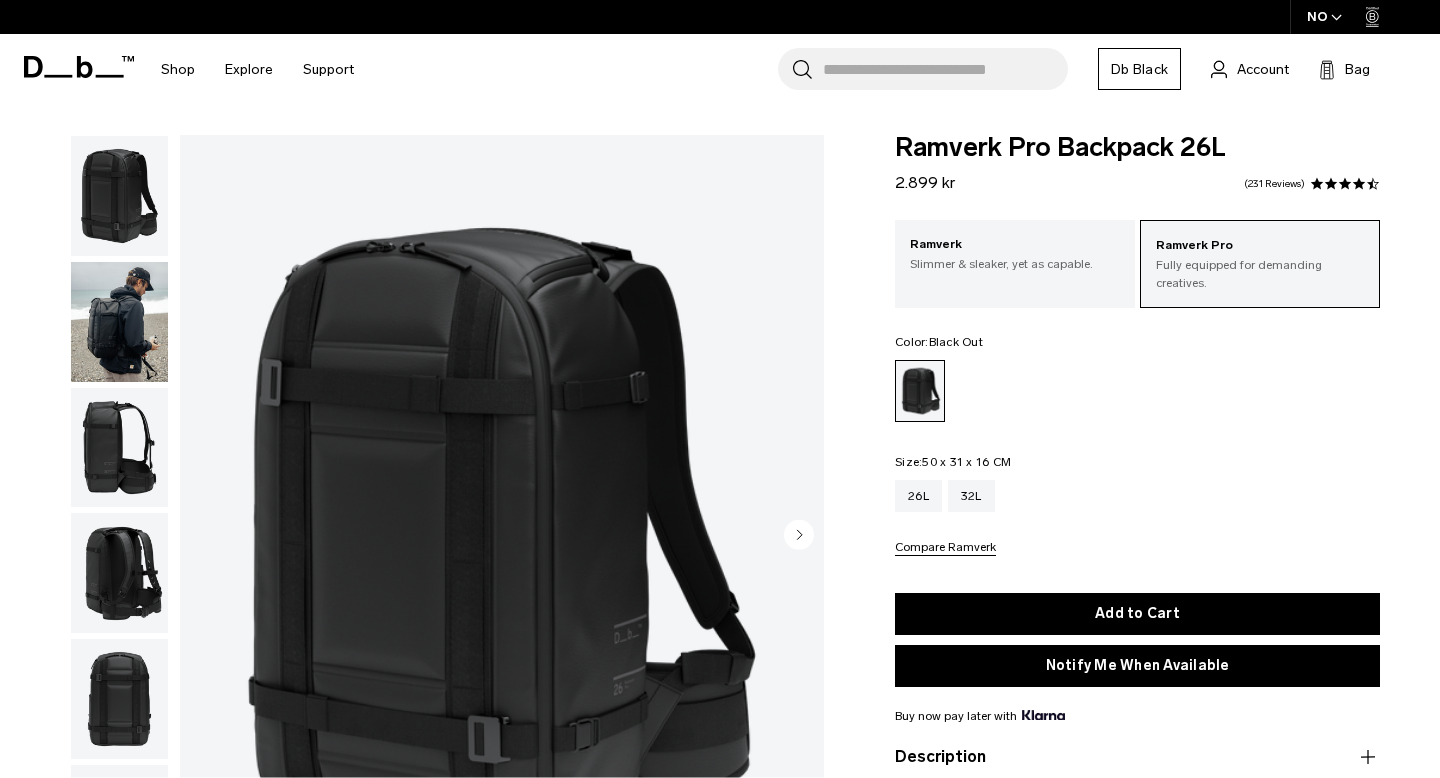 scroll, scrollTop: 0, scrollLeft: 0, axis: both 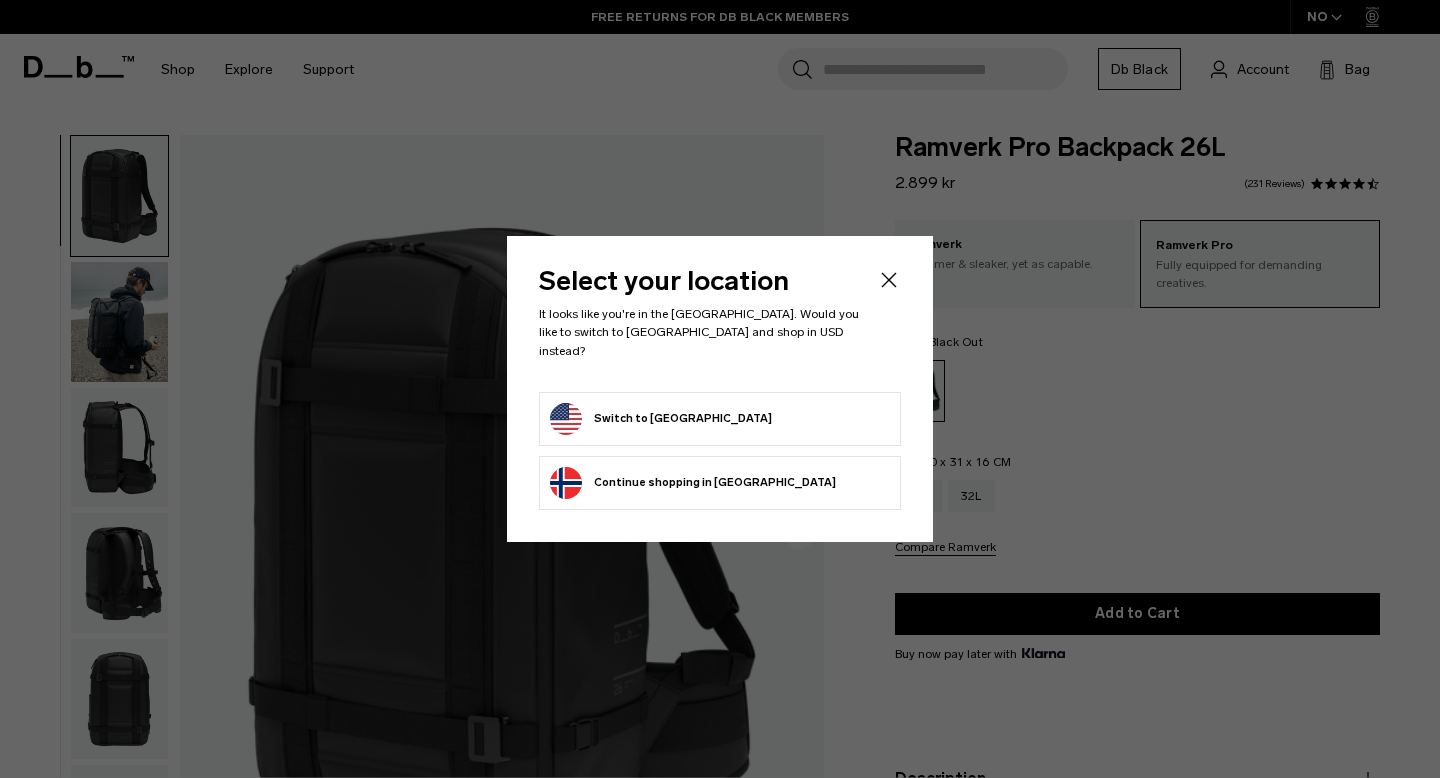 click on "Switch to [GEOGRAPHIC_DATA]" at bounding box center (661, 419) 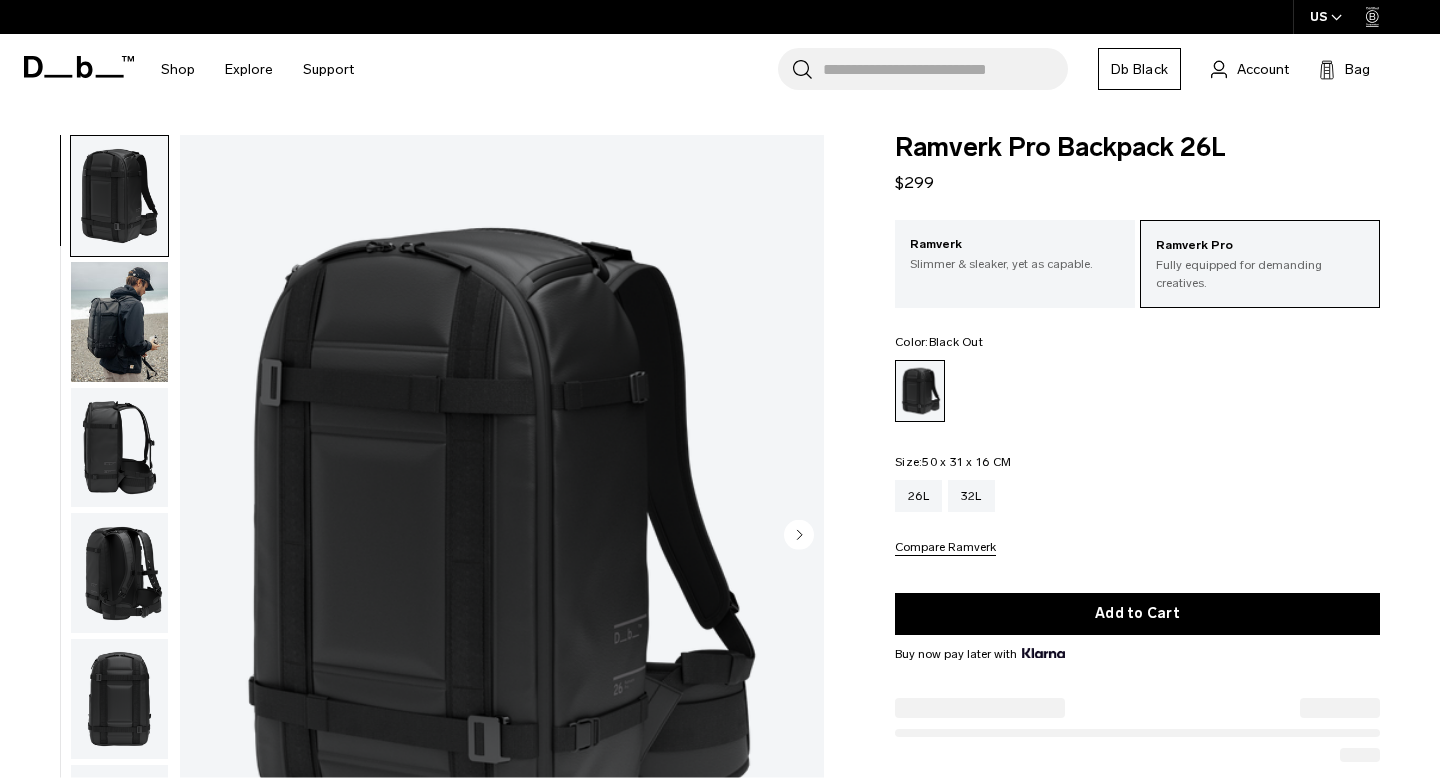 scroll, scrollTop: 0, scrollLeft: 0, axis: both 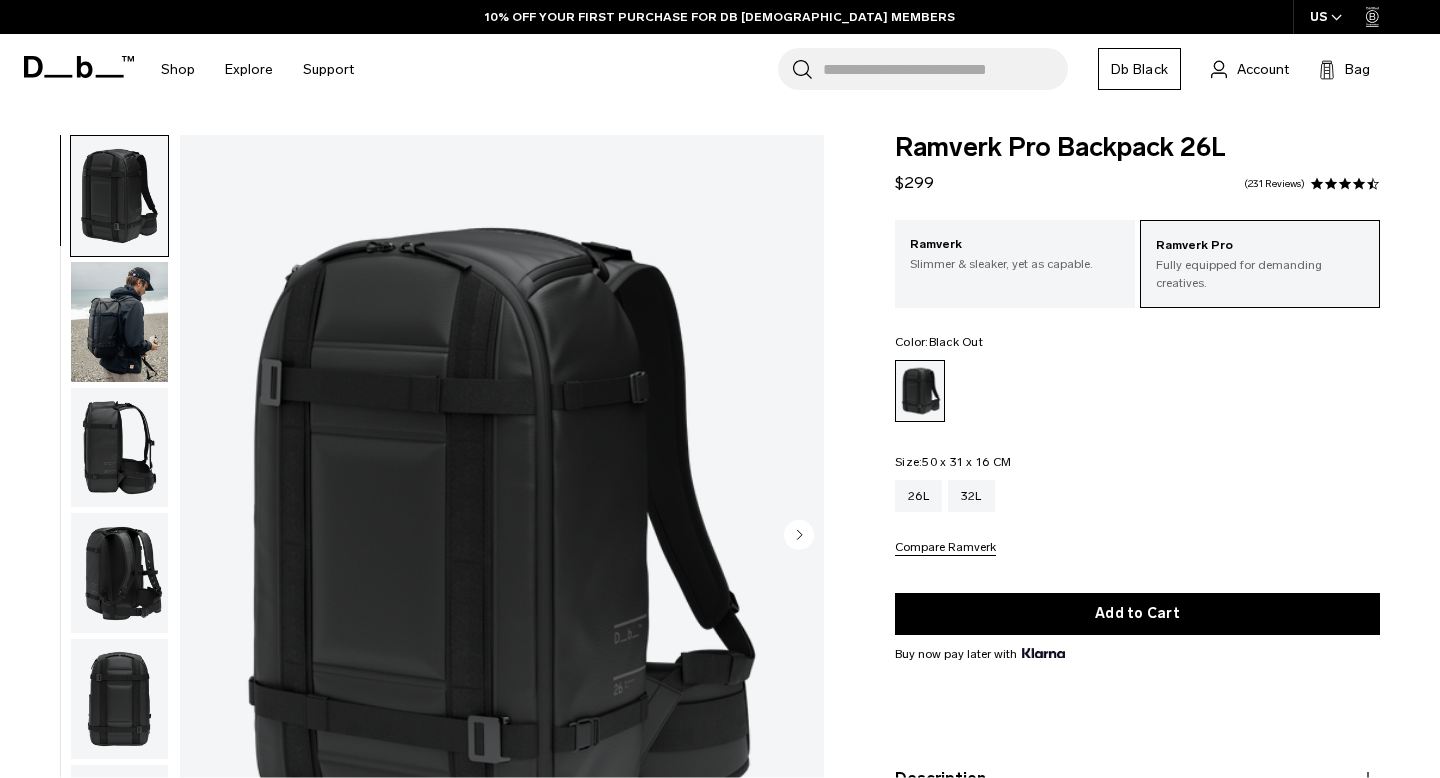 click at bounding box center (119, 448) 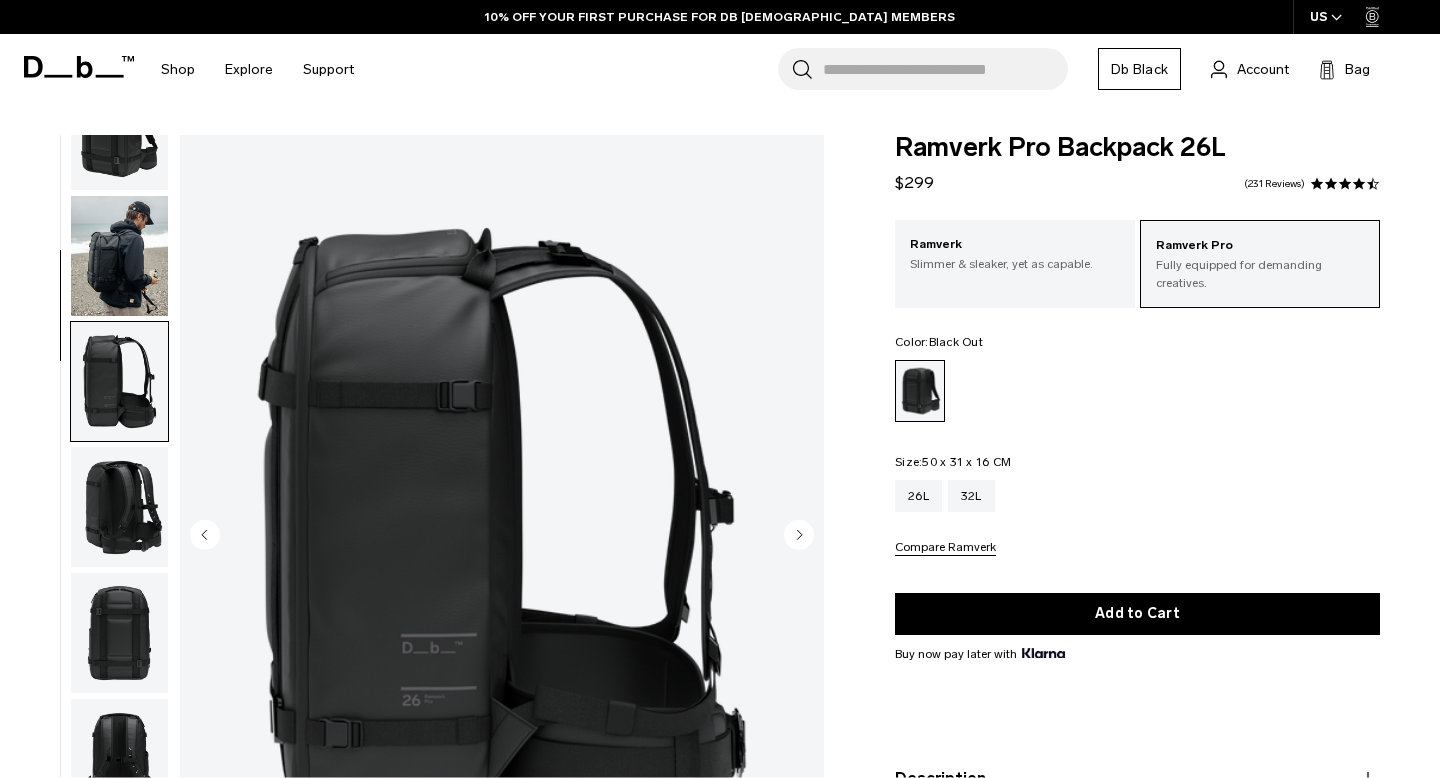 scroll, scrollTop: 252, scrollLeft: 0, axis: vertical 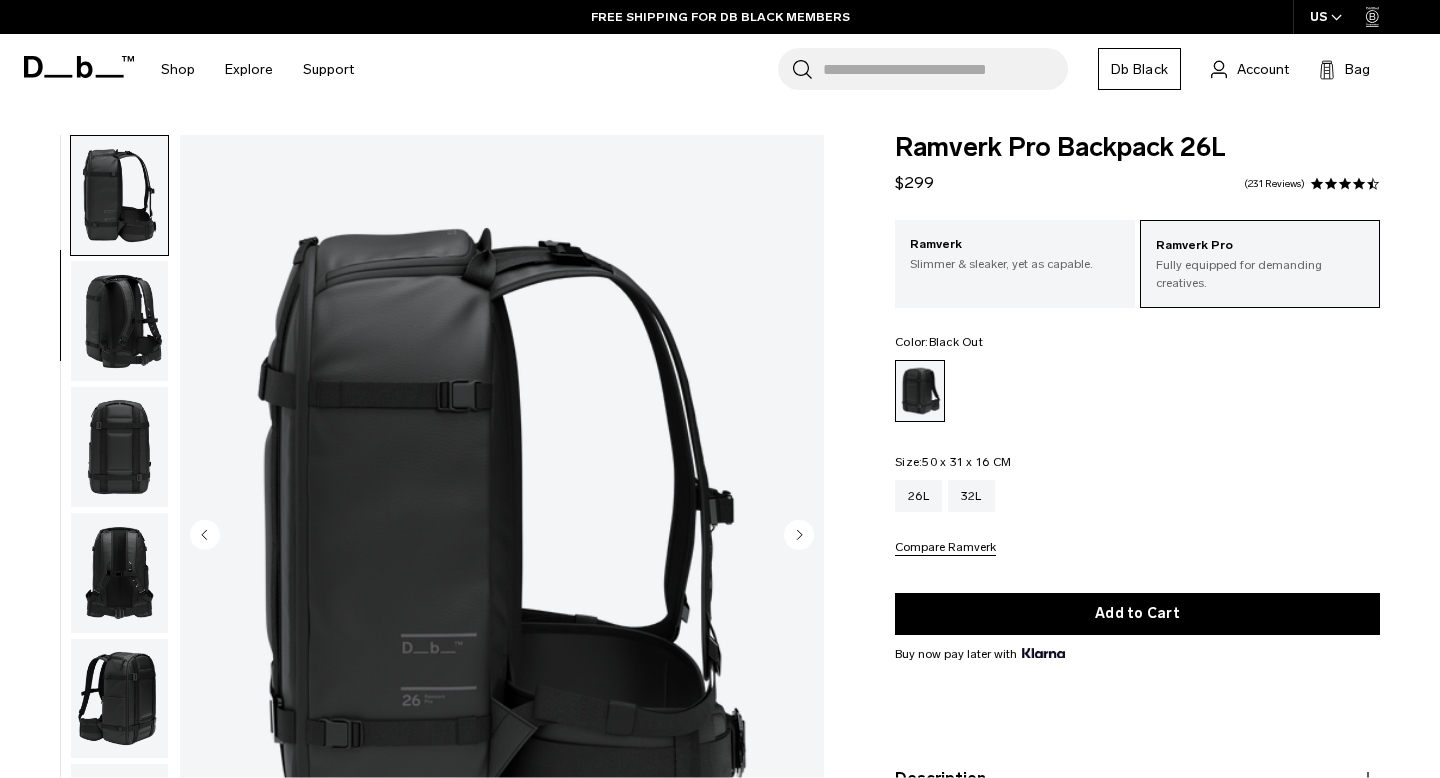 click at bounding box center [119, 321] 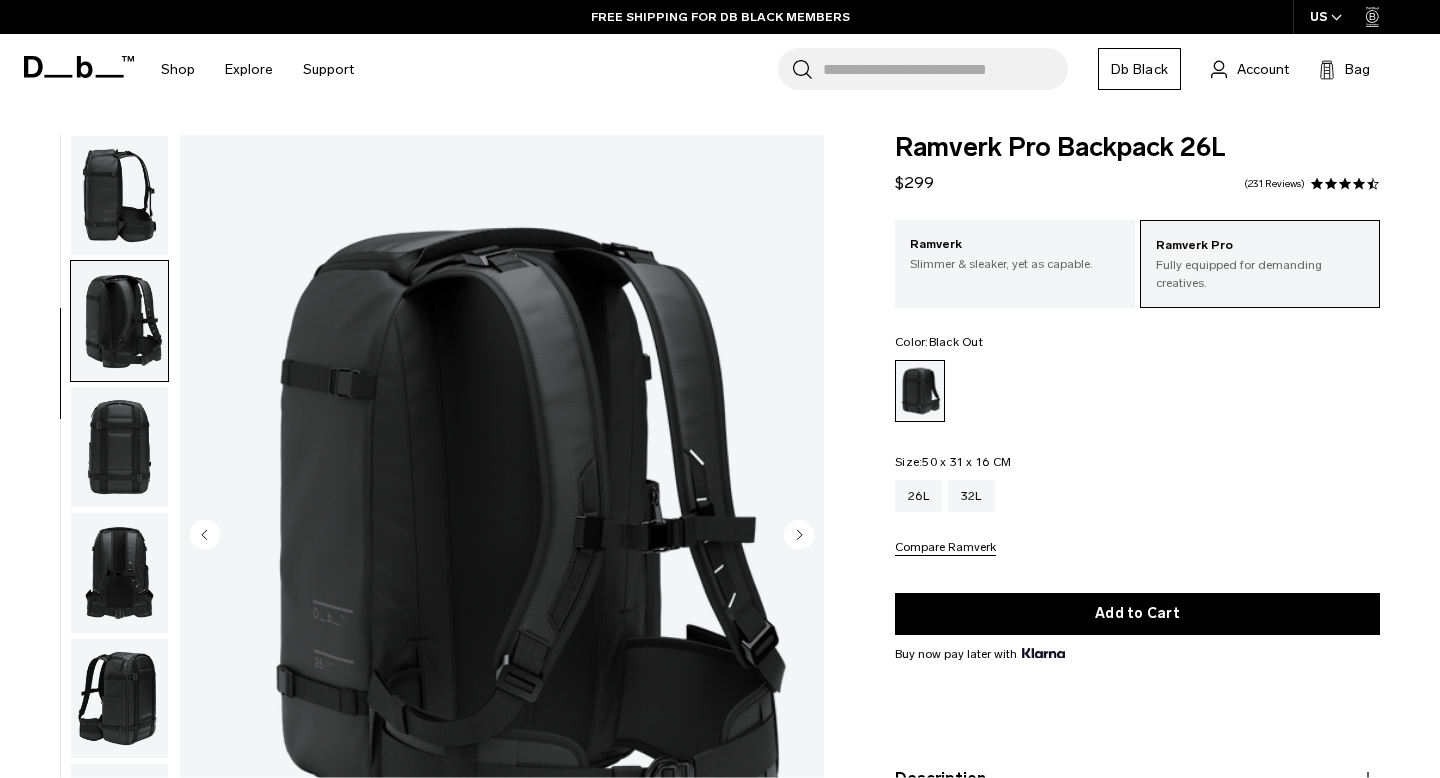 scroll, scrollTop: 377, scrollLeft: 0, axis: vertical 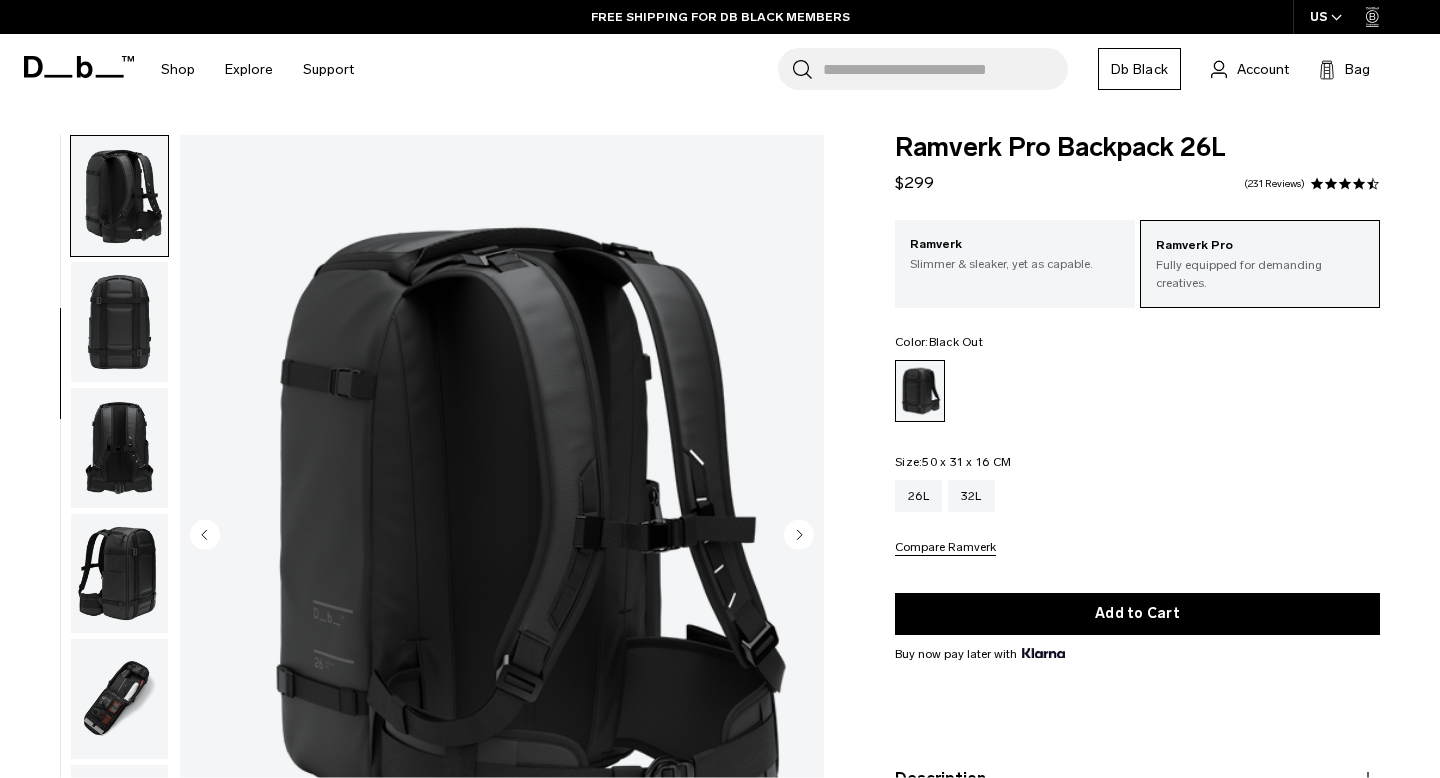 click at bounding box center [119, 322] 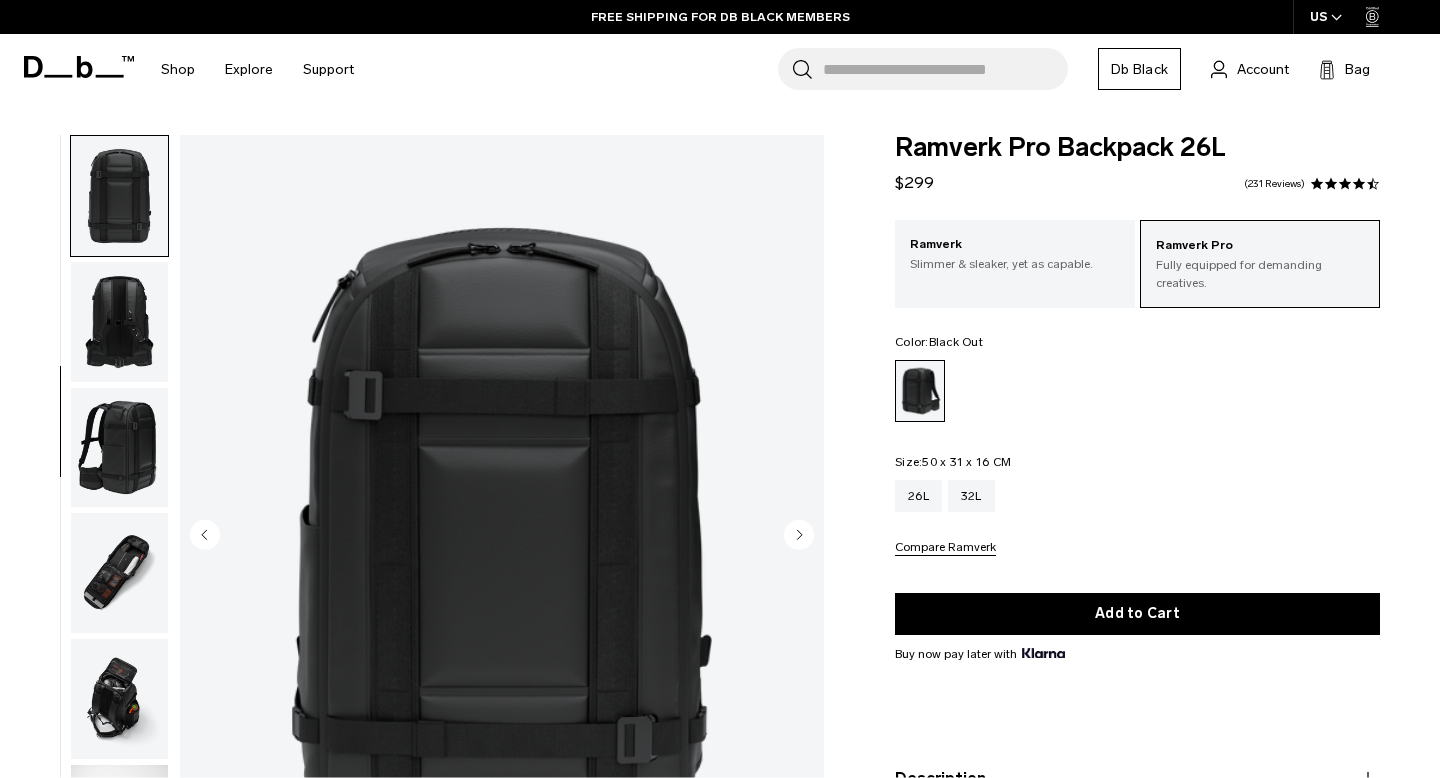 click at bounding box center (119, 448) 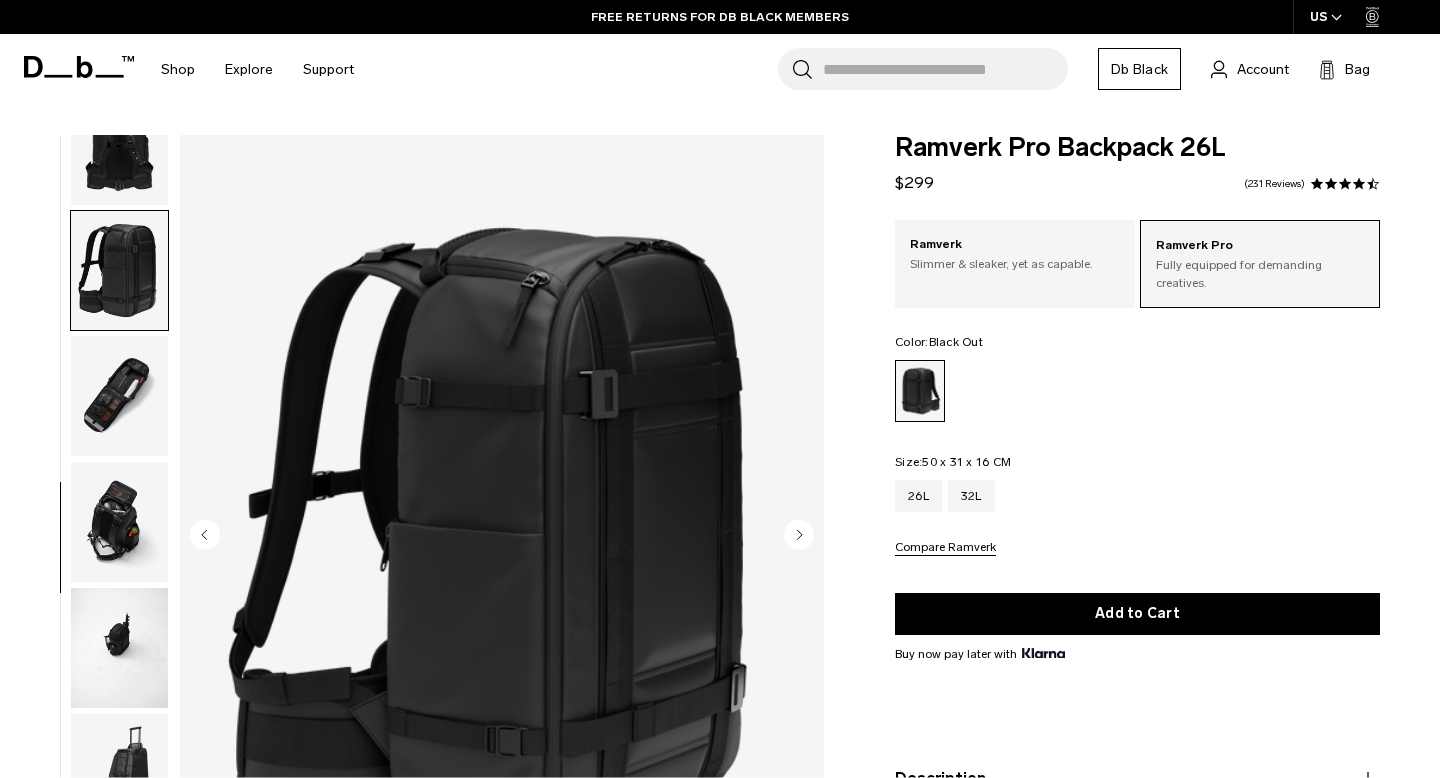 scroll, scrollTop: 755, scrollLeft: 0, axis: vertical 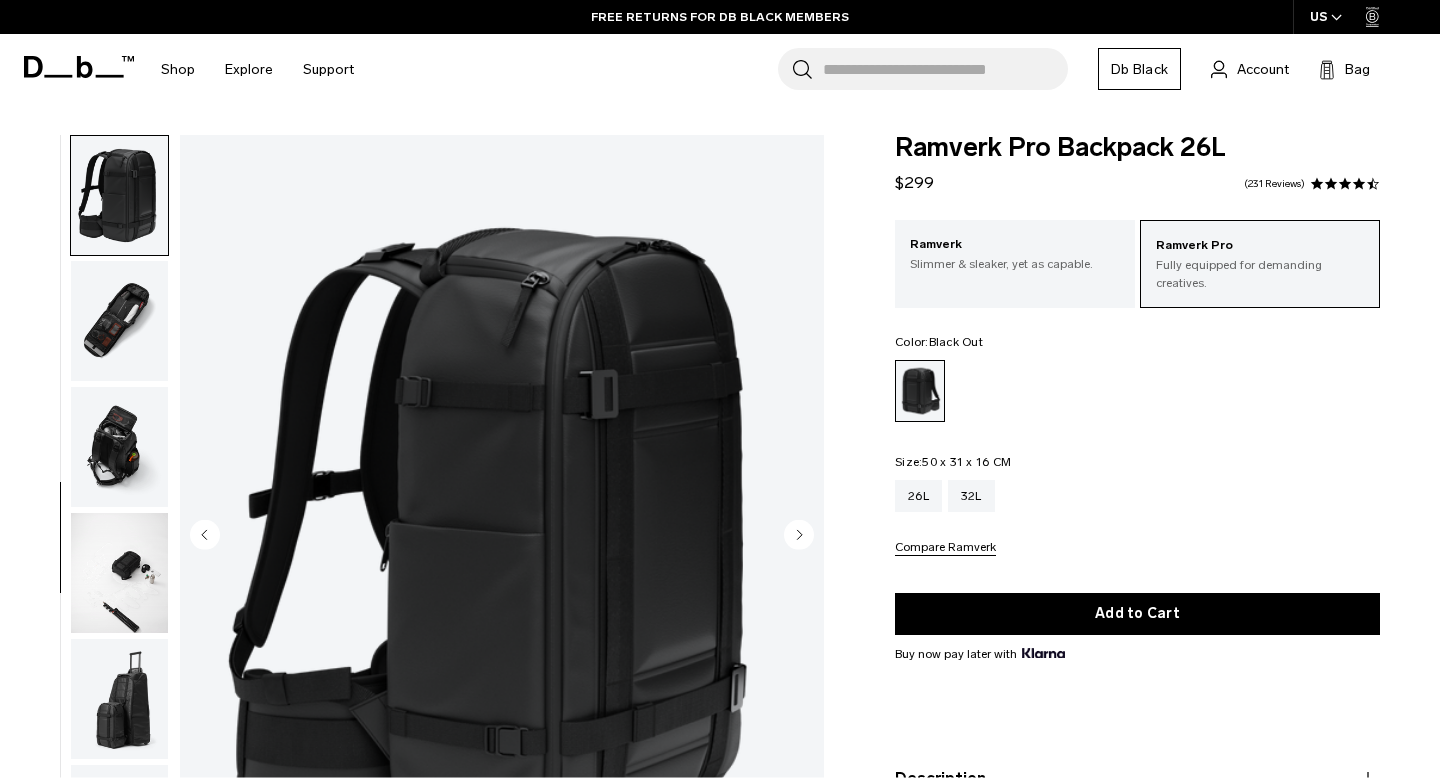 click at bounding box center (119, 321) 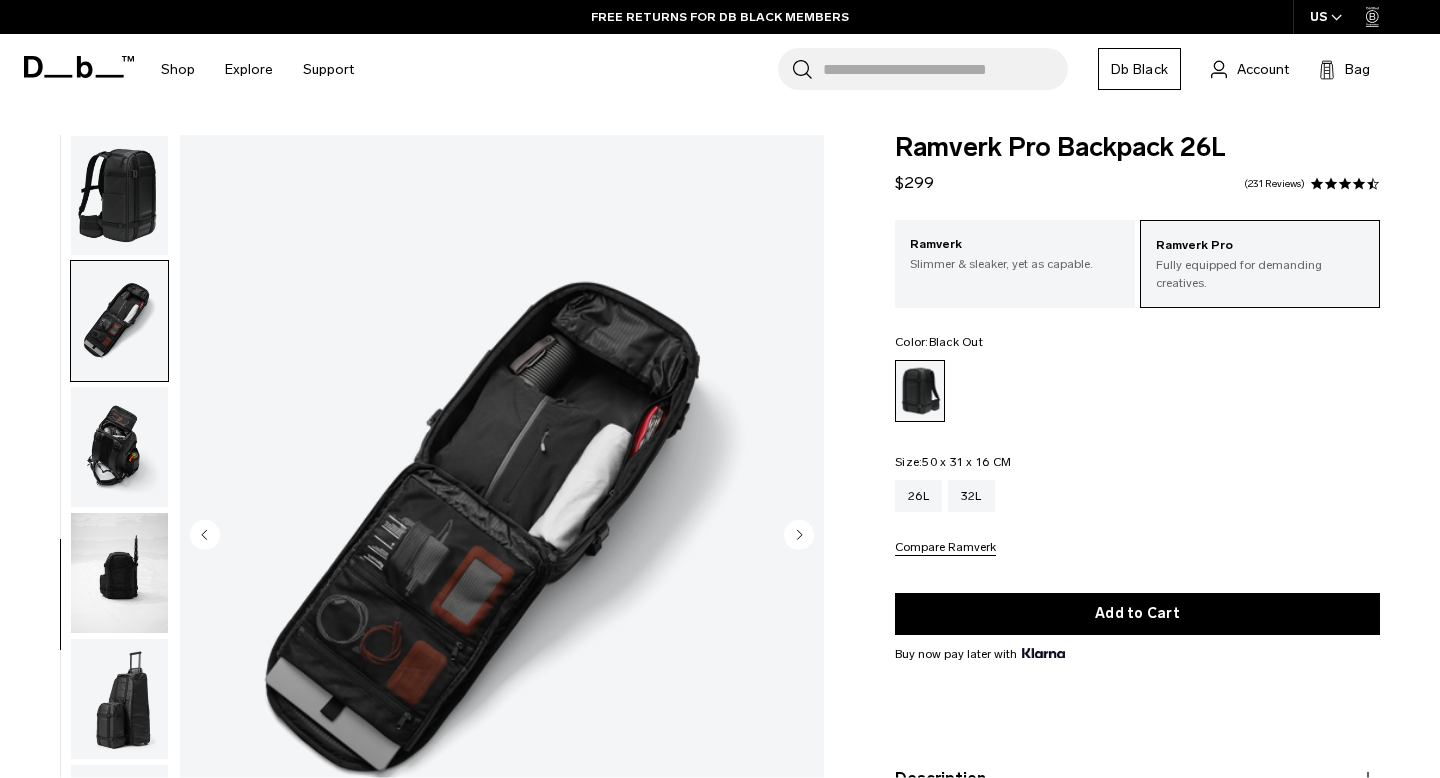 scroll, scrollTop: 827, scrollLeft: 0, axis: vertical 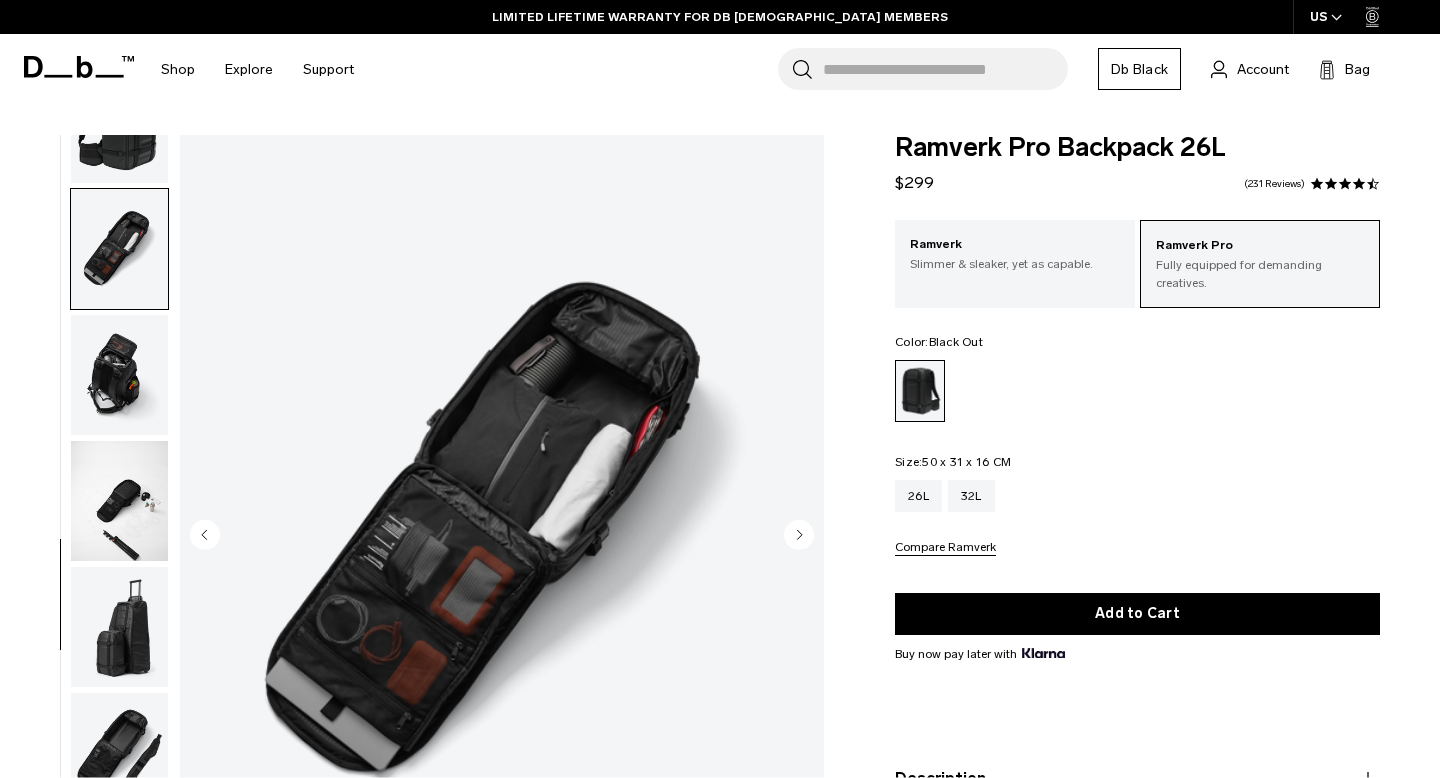 click at bounding box center (119, 501) 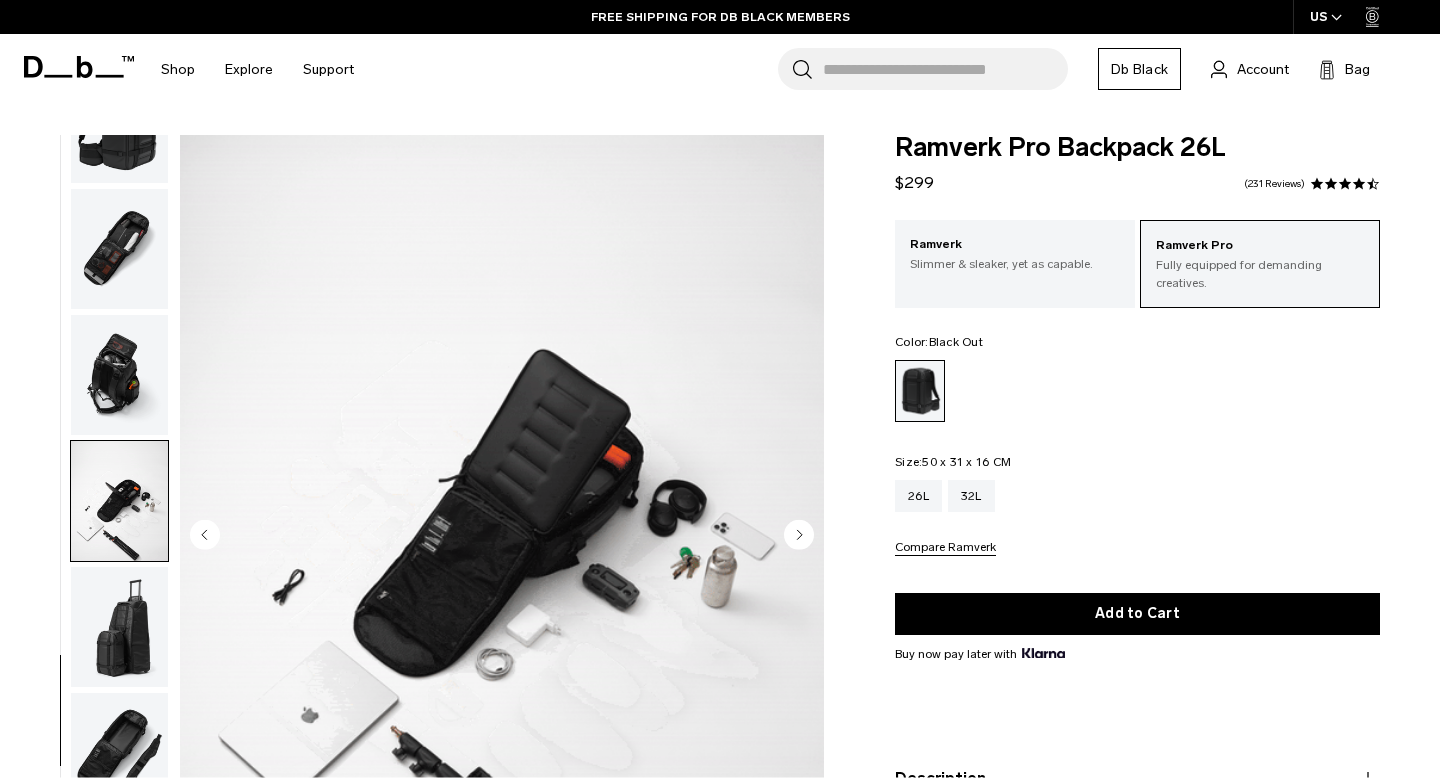 click at bounding box center [1331, 184] 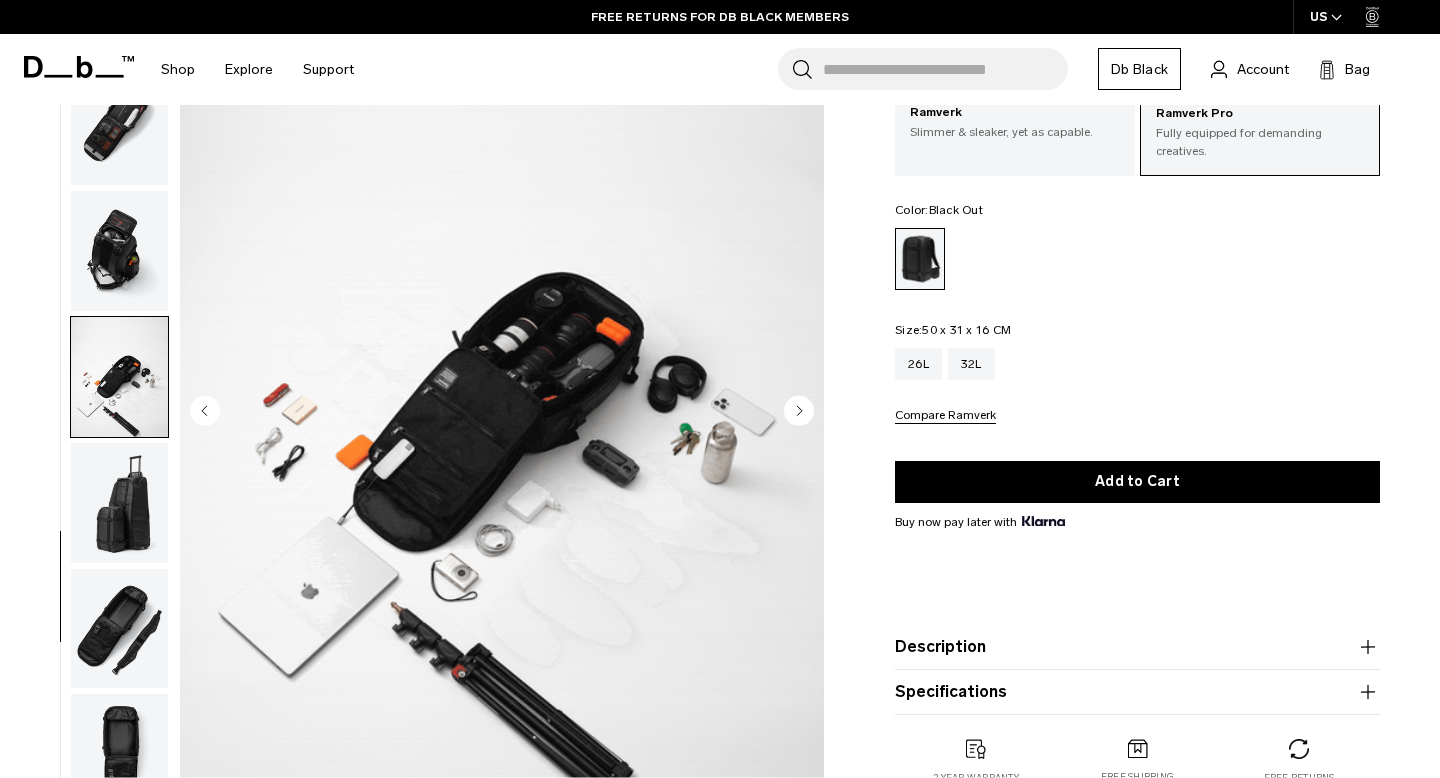 scroll, scrollTop: 0, scrollLeft: 0, axis: both 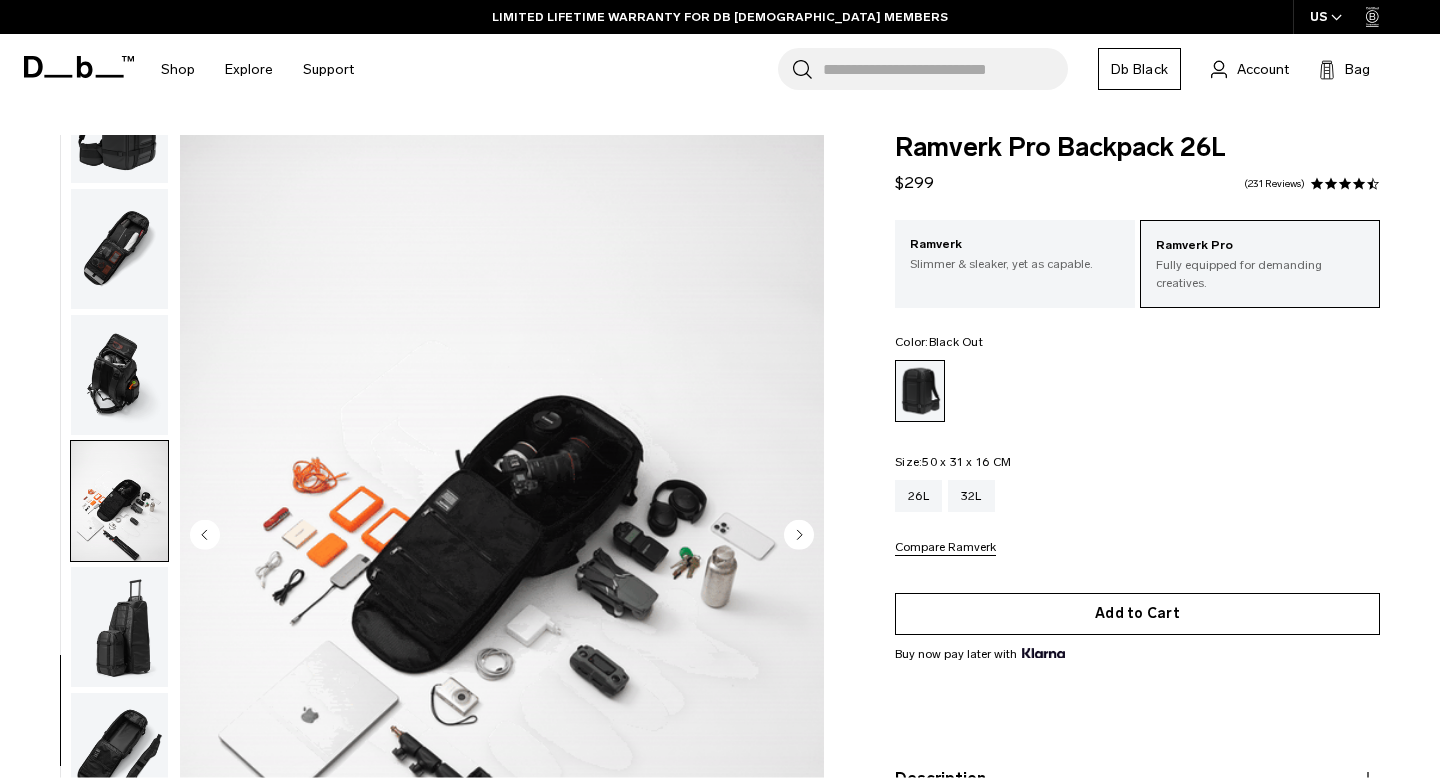 click on "Add to Cart" at bounding box center (1137, 614) 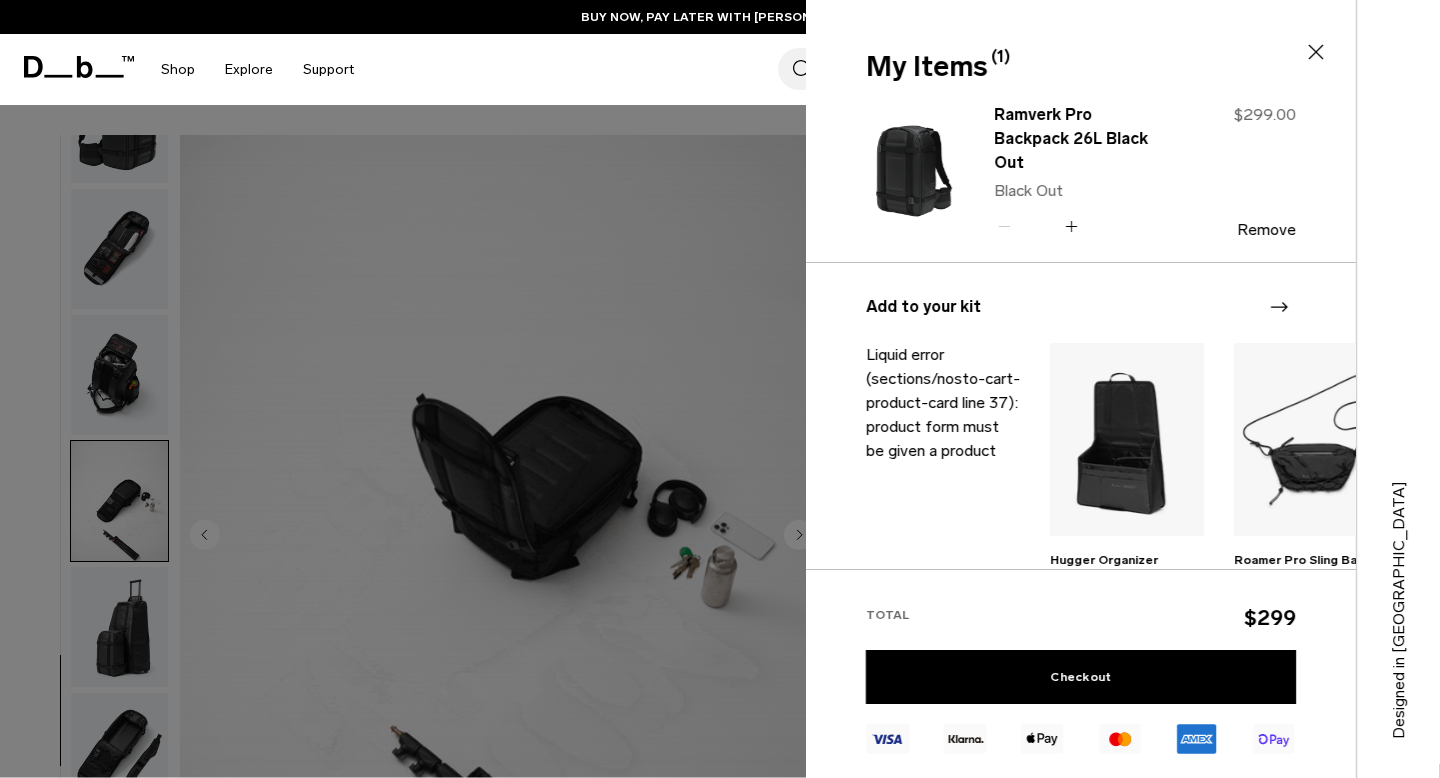 click 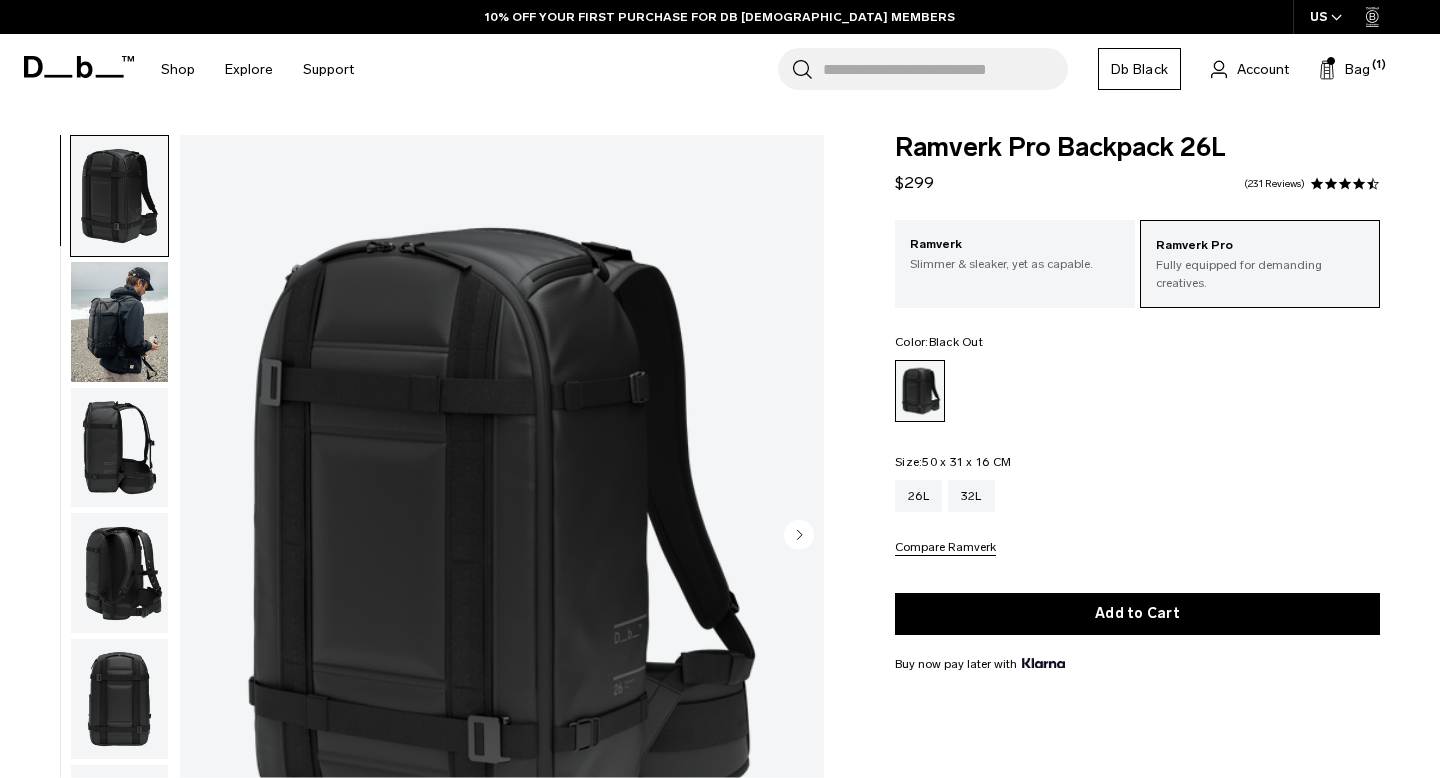 scroll, scrollTop: 0, scrollLeft: 0, axis: both 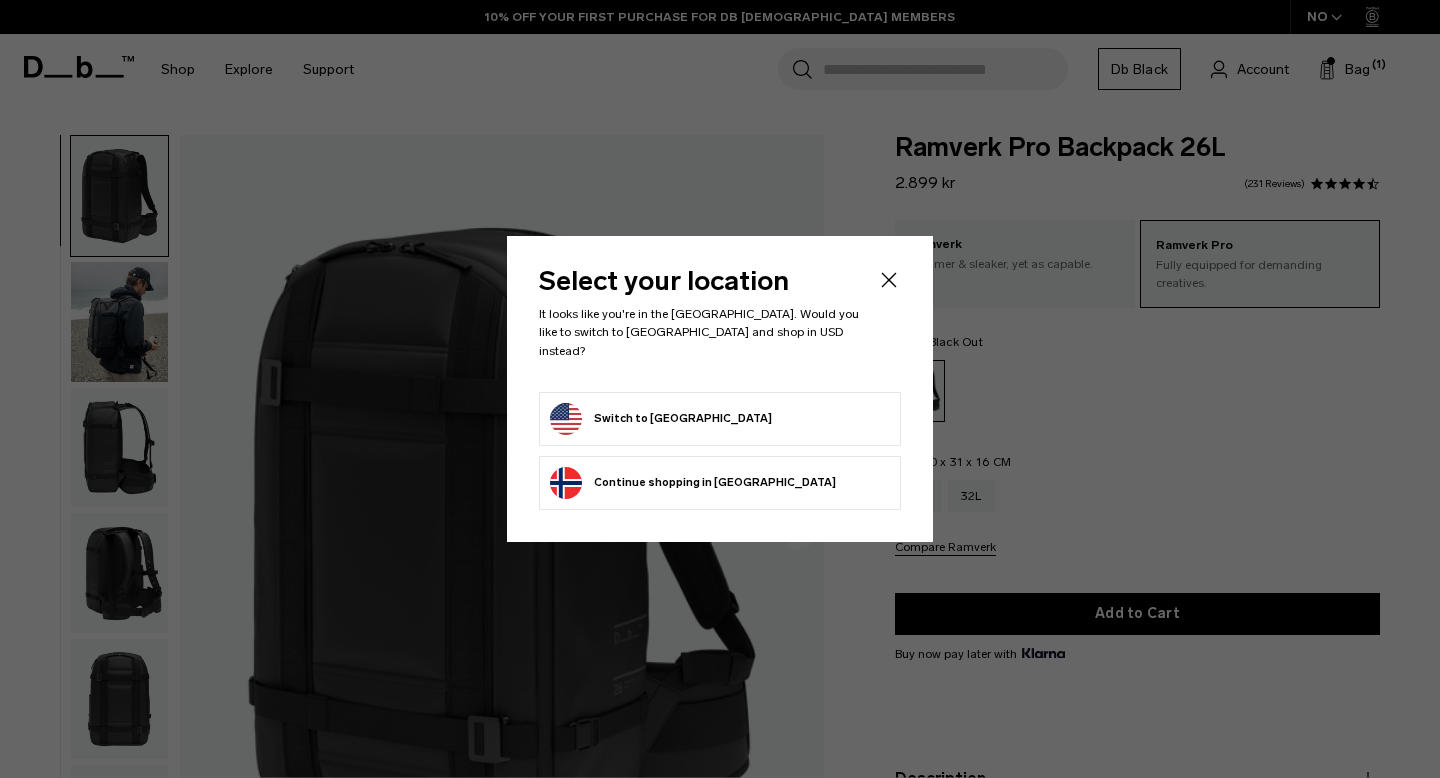click on "Switch to United States" 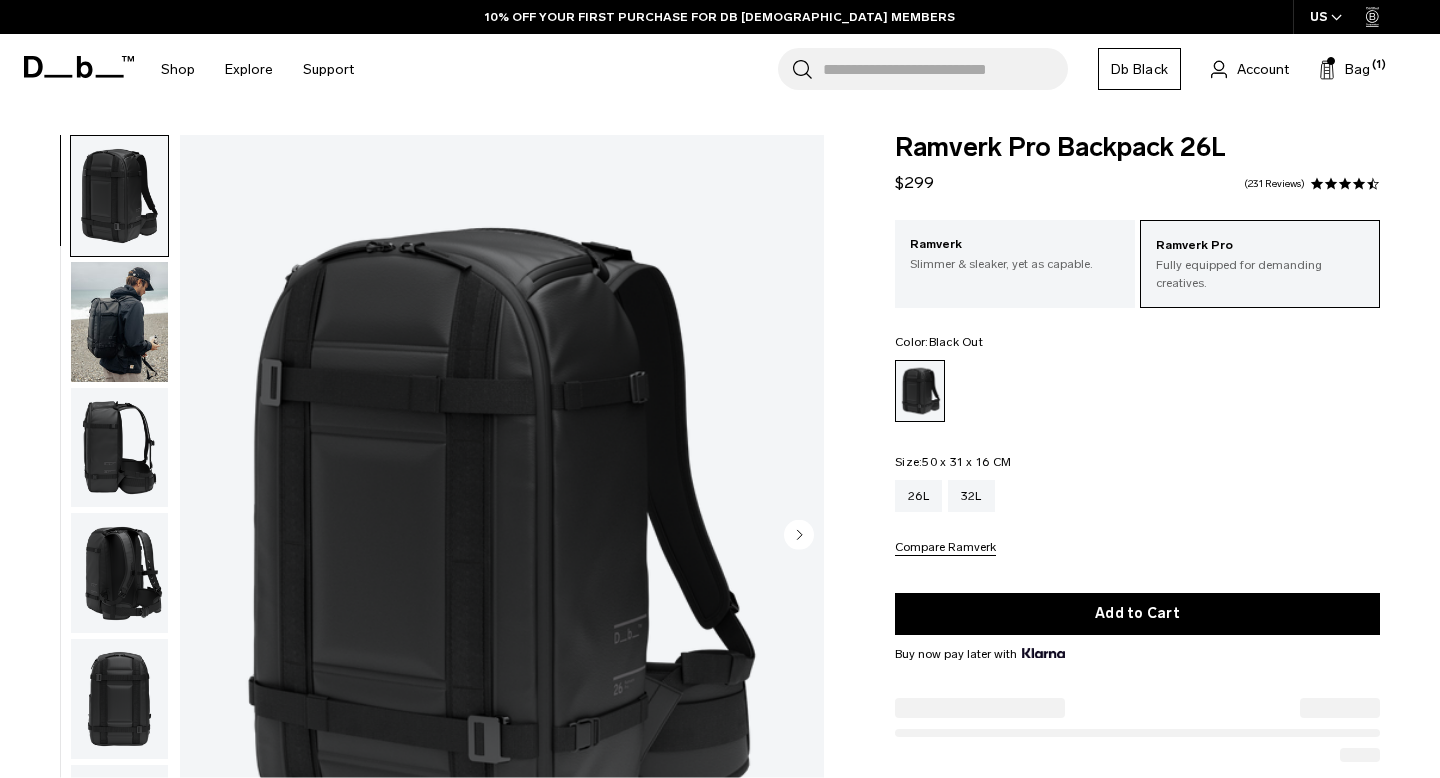 scroll, scrollTop: 0, scrollLeft: 0, axis: both 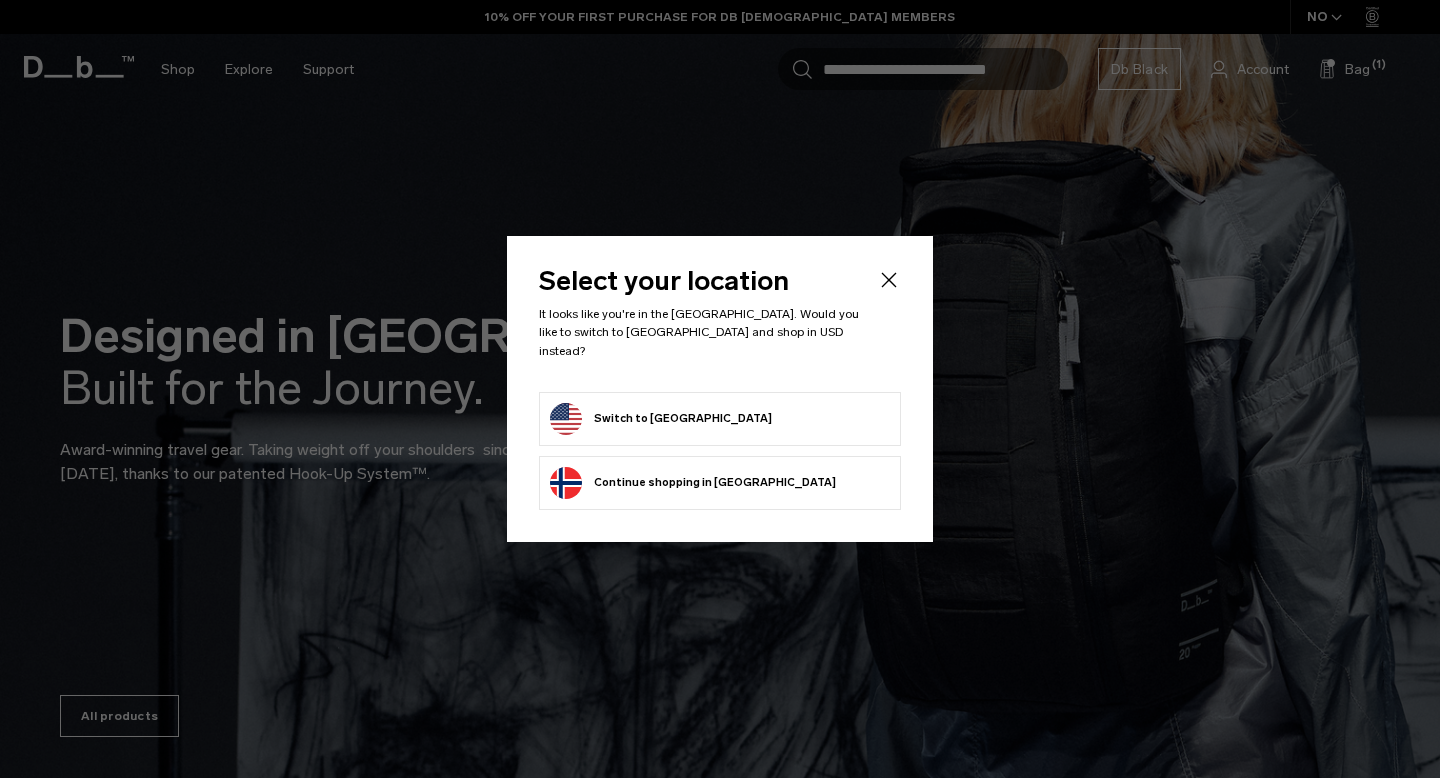 click on "Switch to United States" at bounding box center [661, 419] 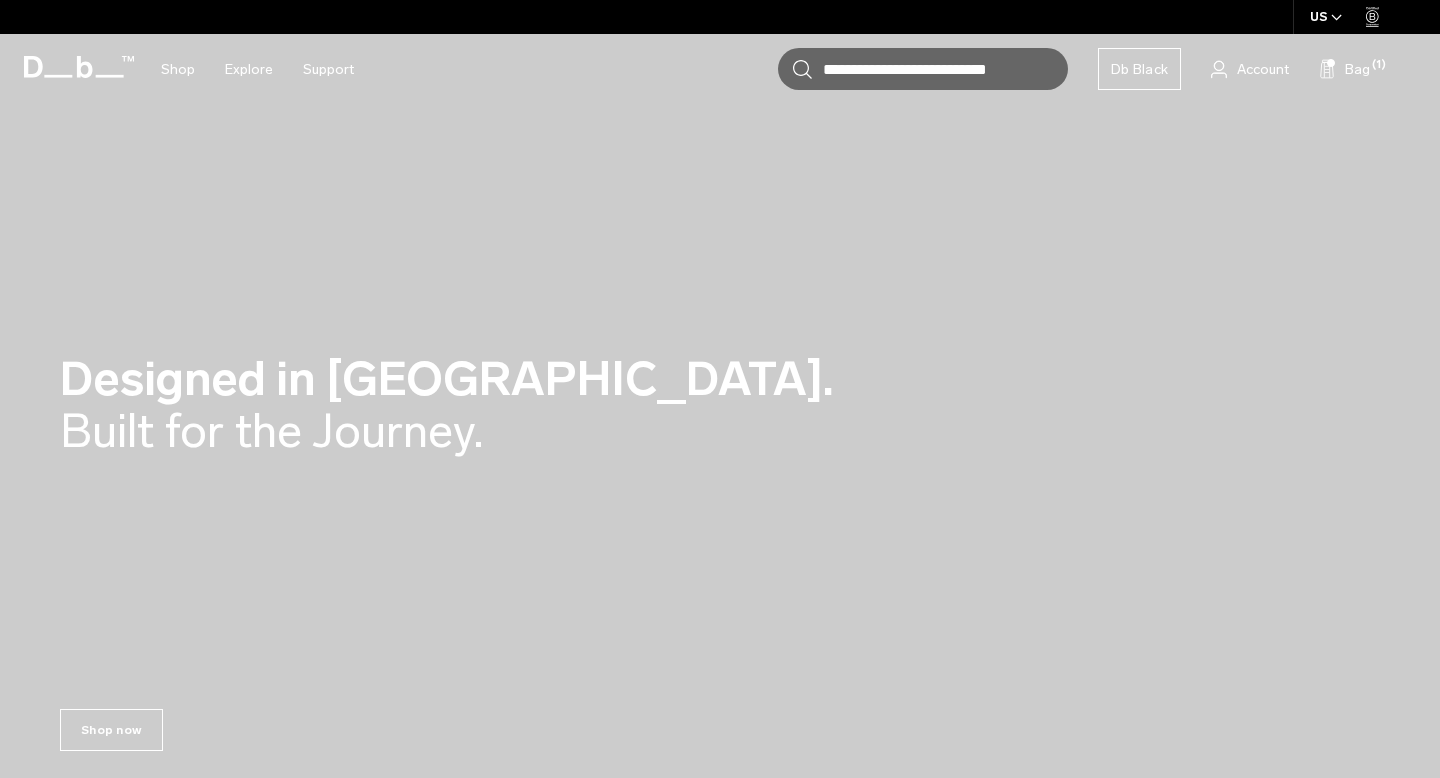 scroll, scrollTop: 0, scrollLeft: 0, axis: both 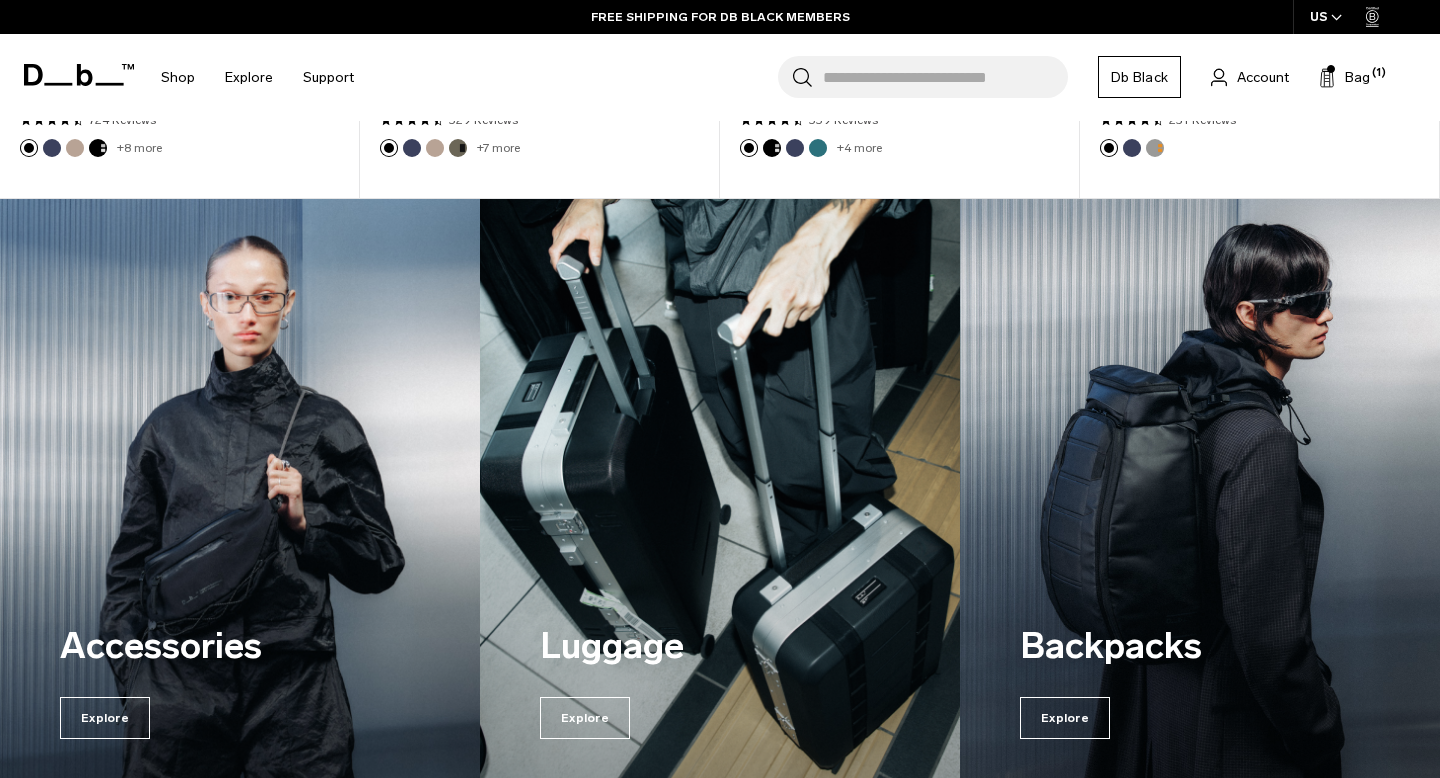 click at bounding box center [1200, 499] 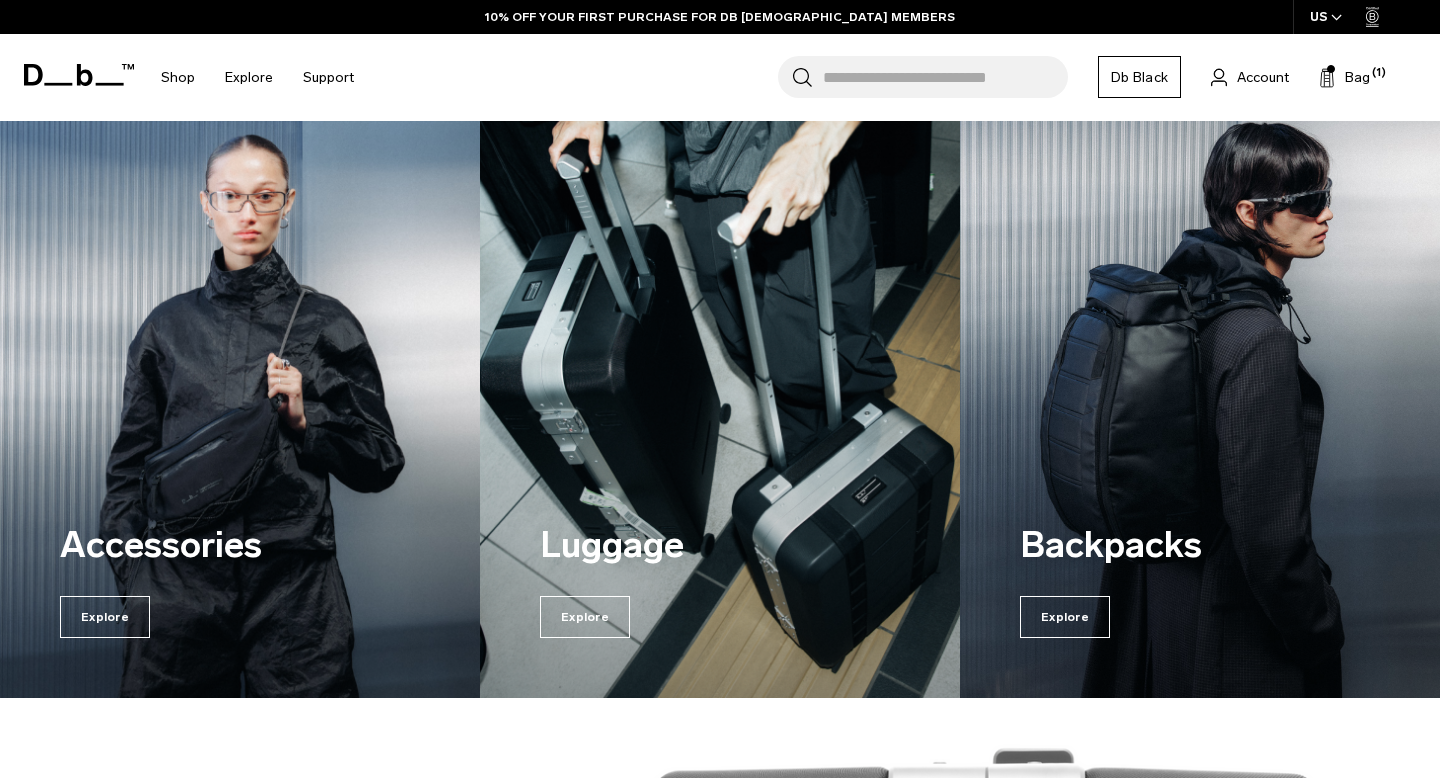 scroll, scrollTop: 1273, scrollLeft: 0, axis: vertical 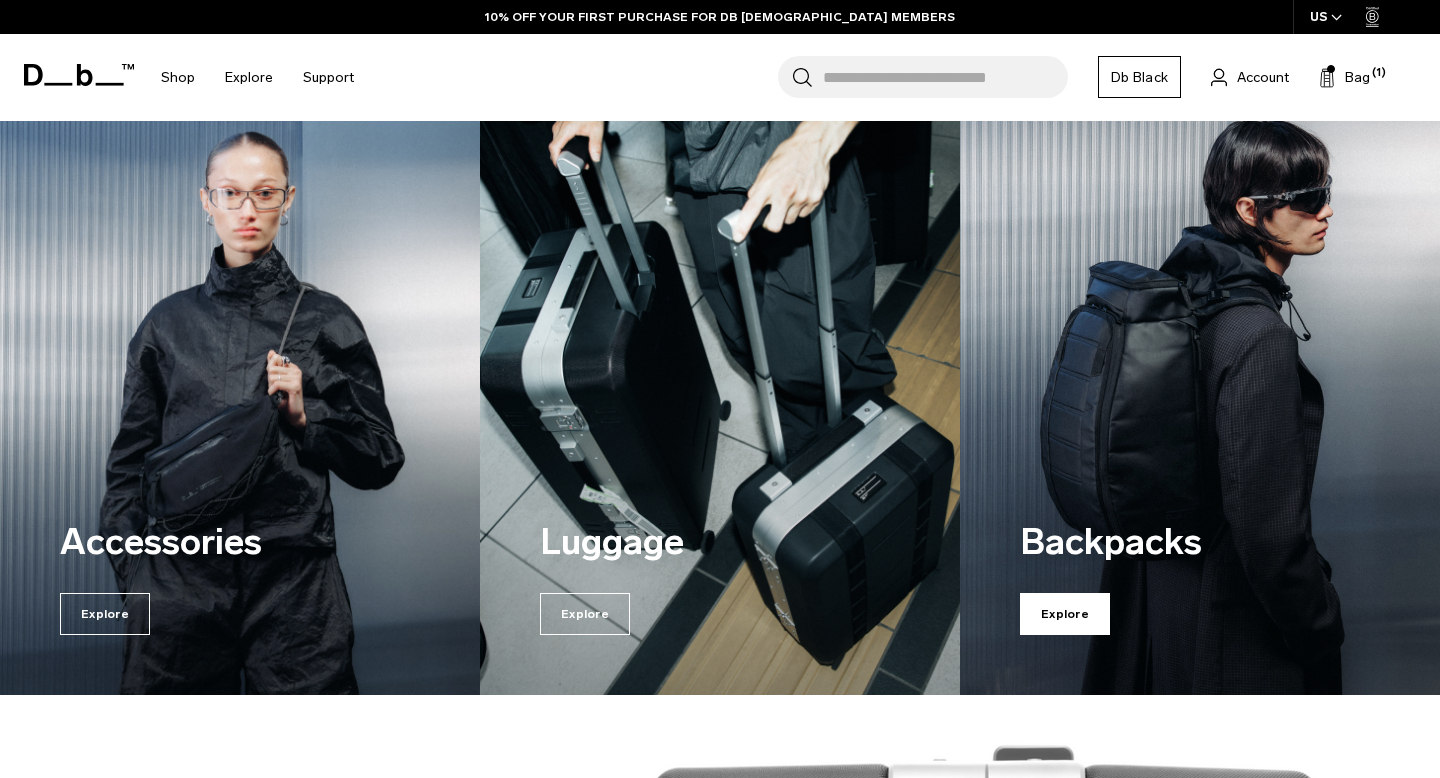 click on "Explore" at bounding box center (1065, 614) 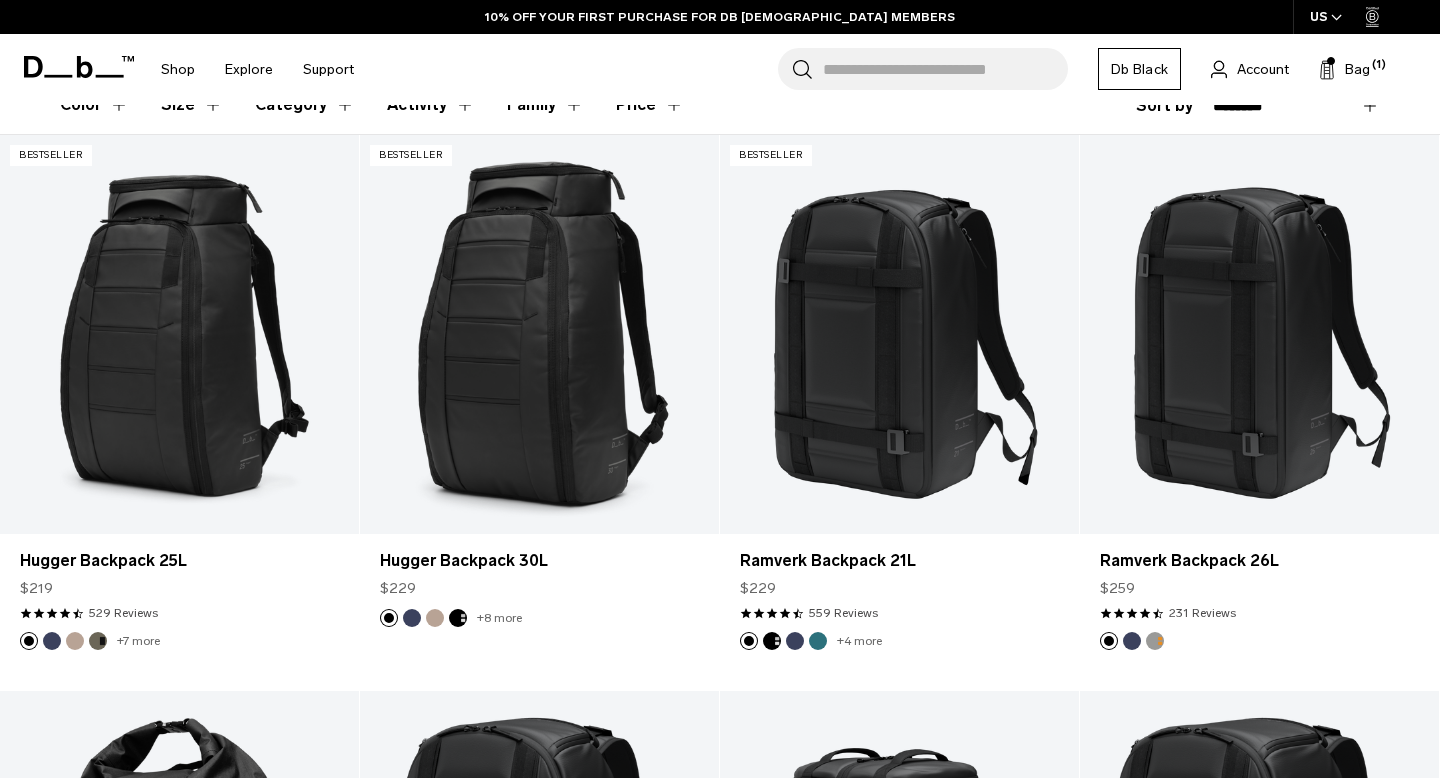 scroll, scrollTop: 378, scrollLeft: 0, axis: vertical 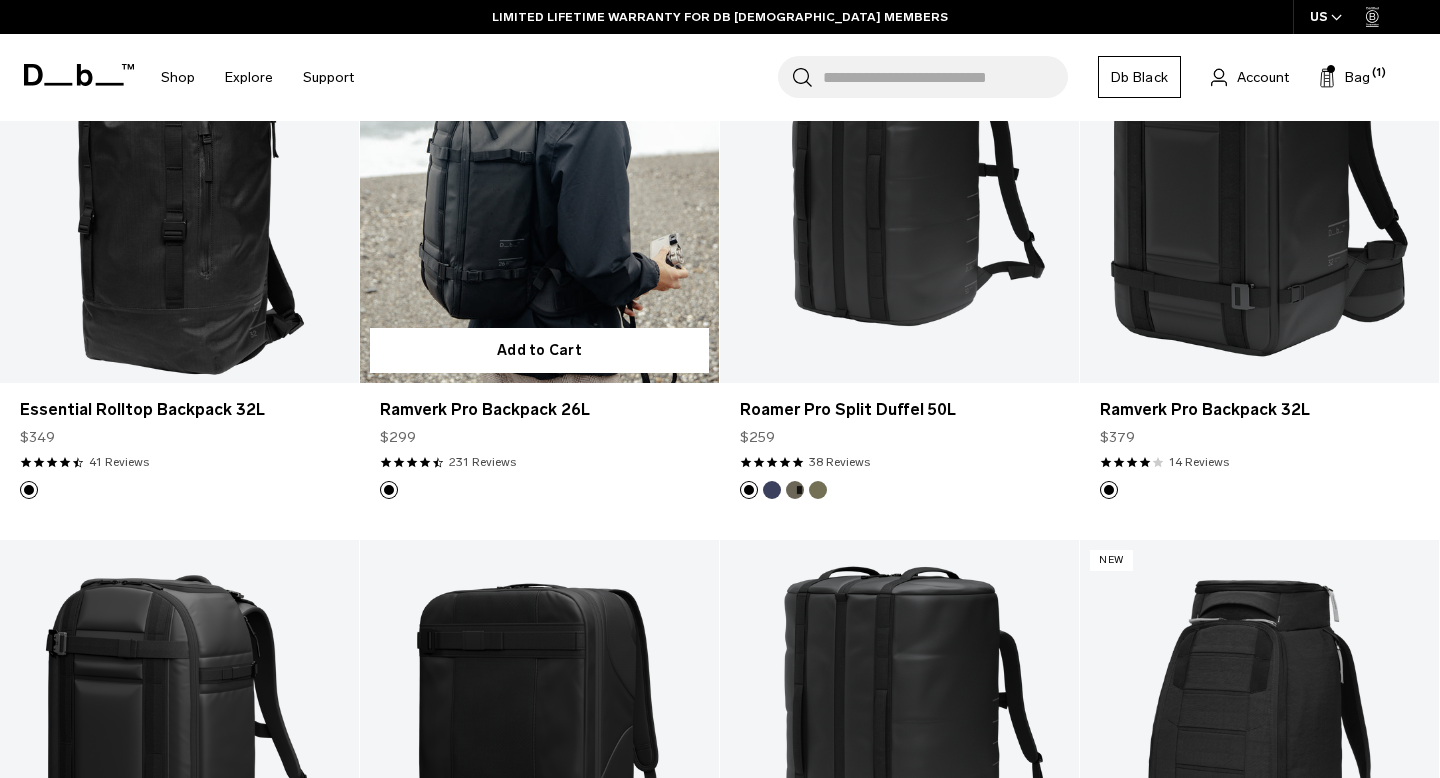 click at bounding box center [539, 183] 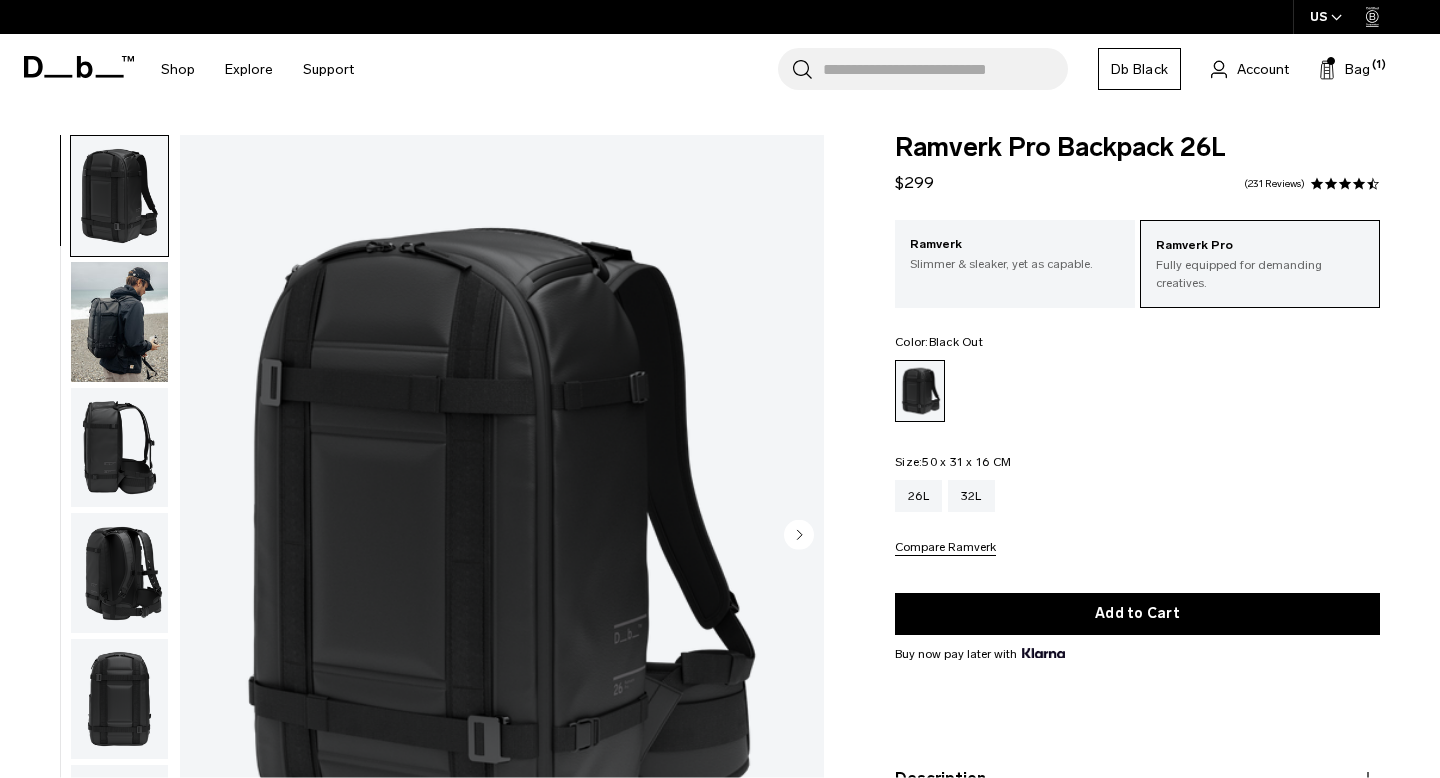 scroll, scrollTop: 0, scrollLeft: 0, axis: both 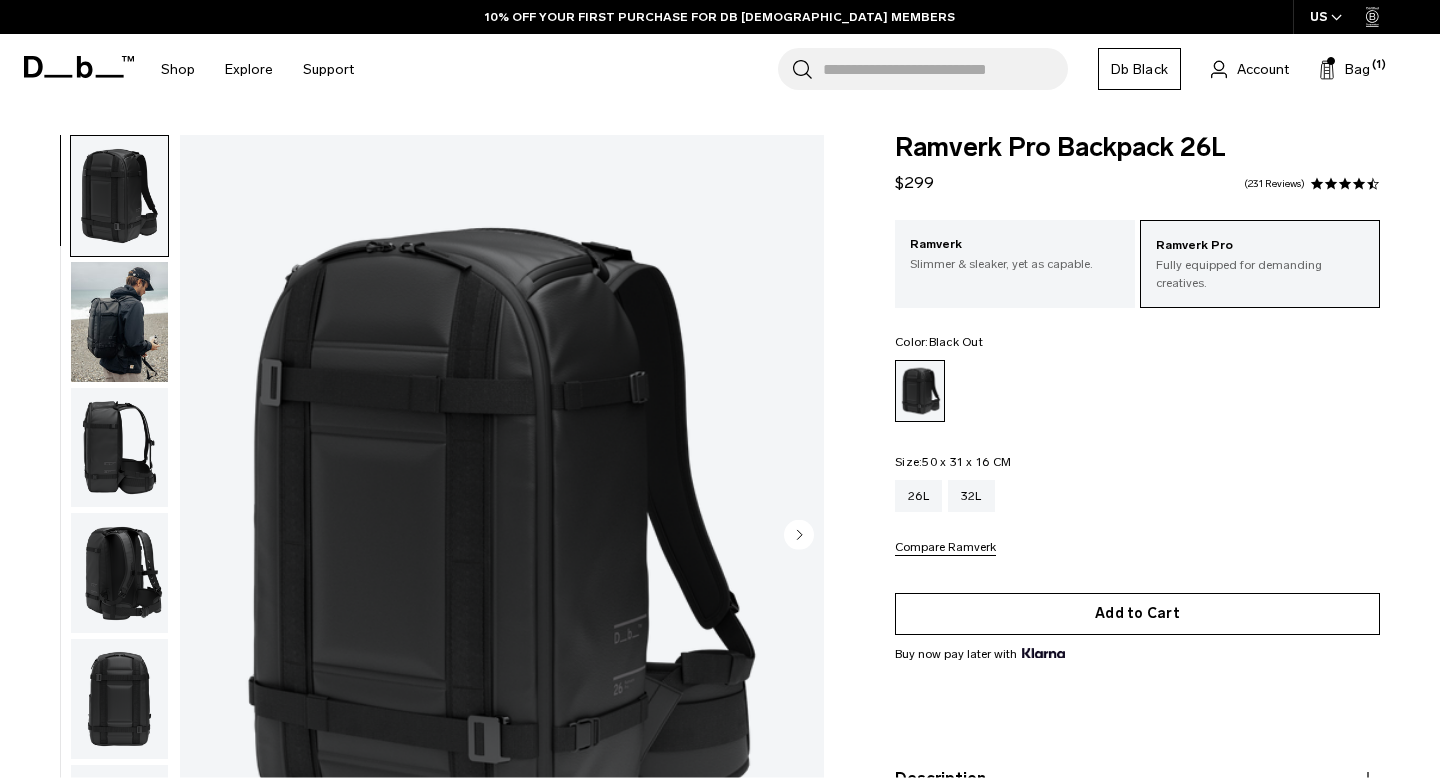 click on "Add to Cart" at bounding box center (1137, 614) 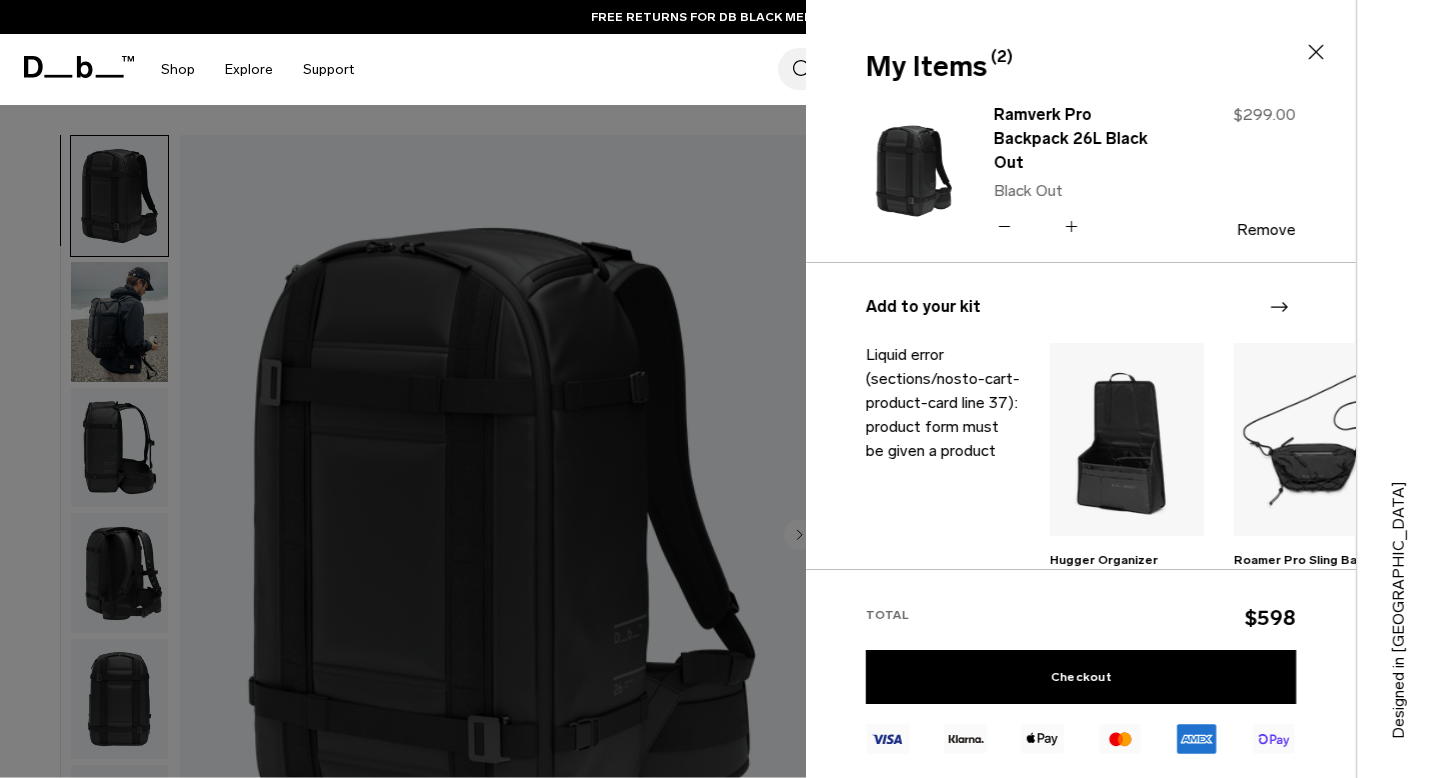 click at bounding box center [720, 389] 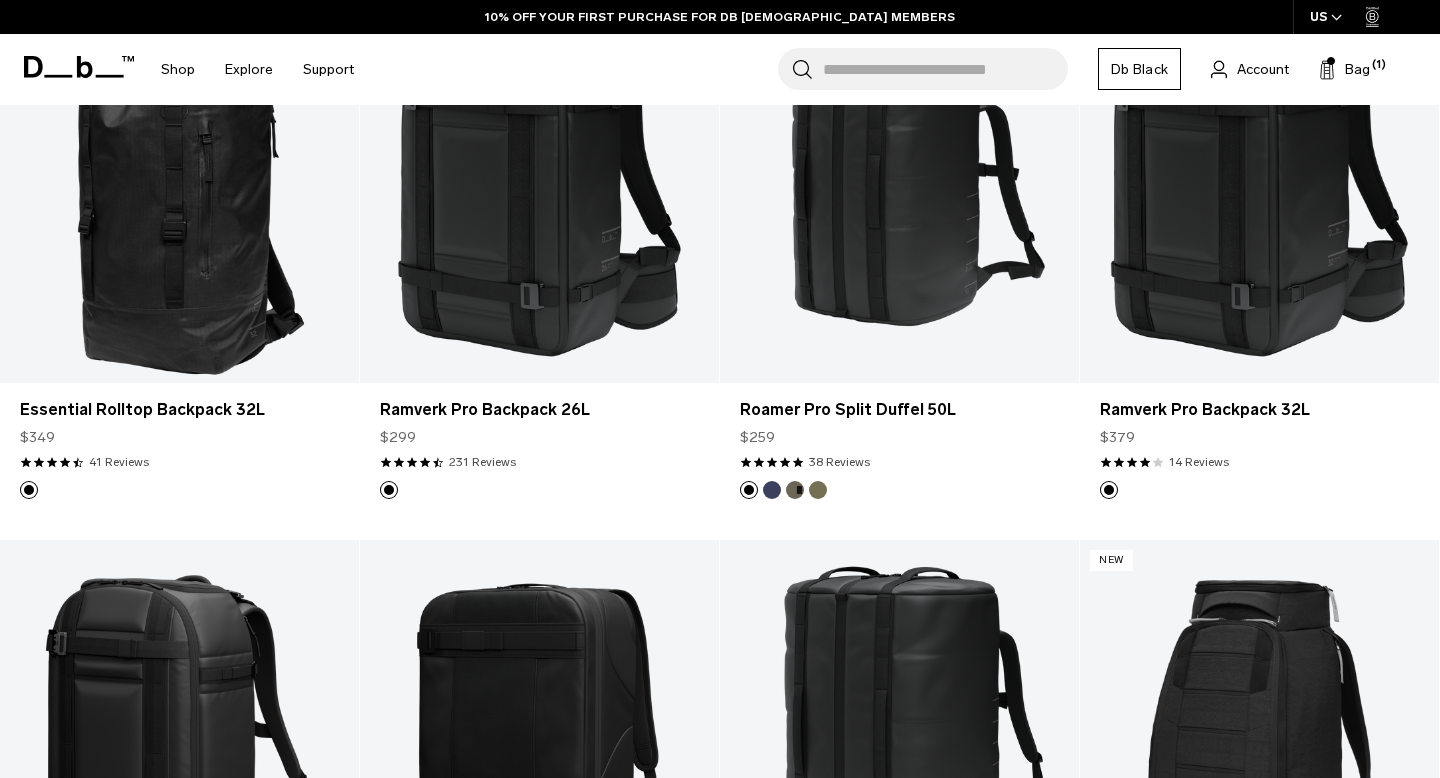 scroll, scrollTop: 1069, scrollLeft: 0, axis: vertical 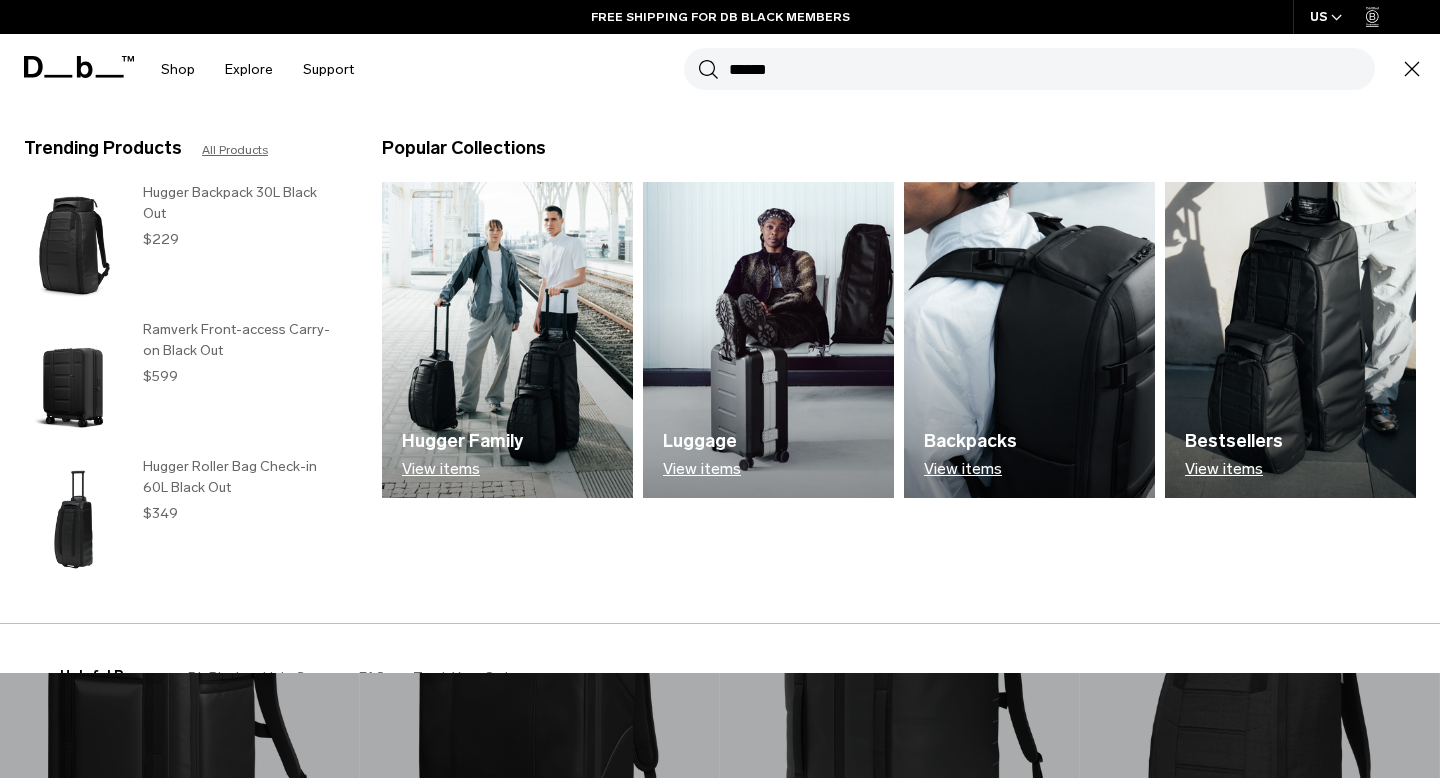 type on "******" 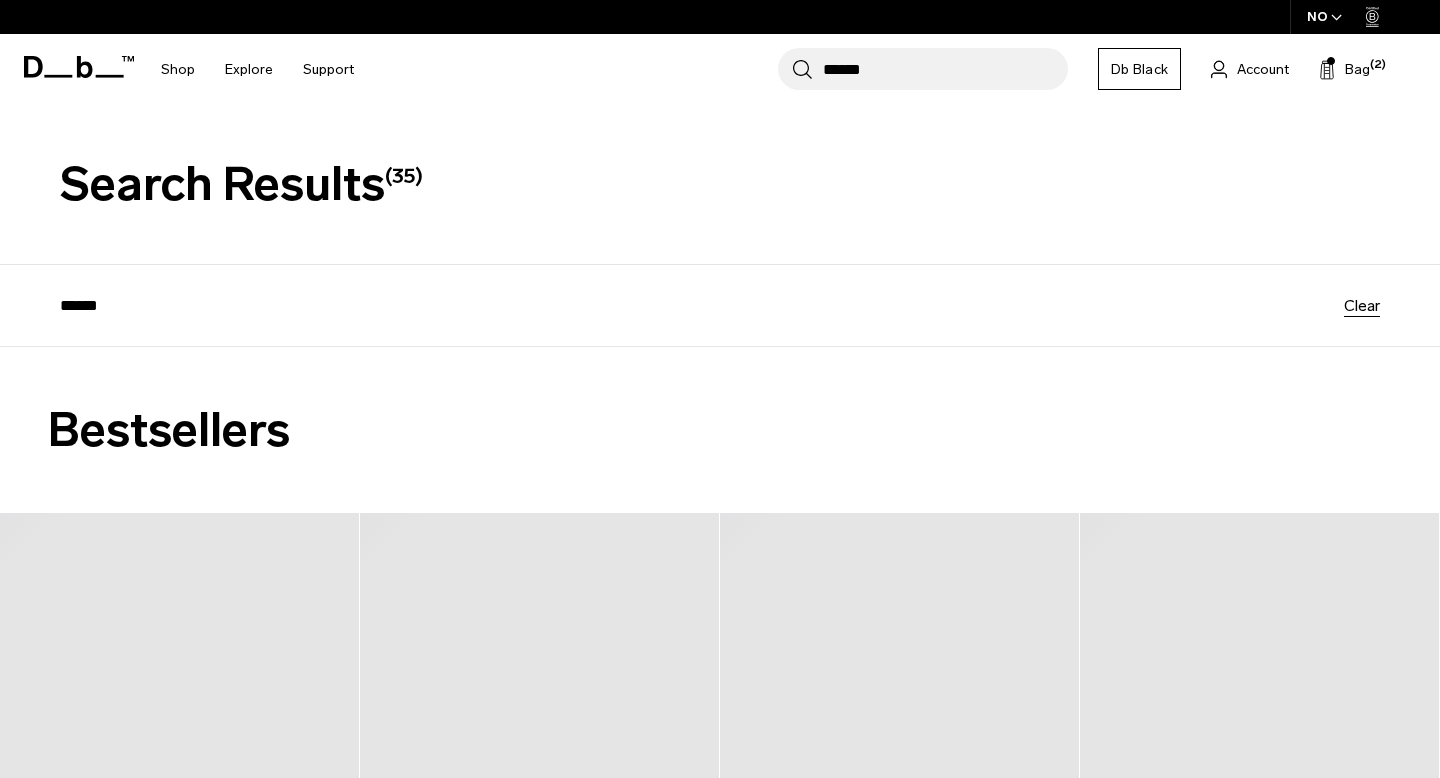 scroll, scrollTop: 0, scrollLeft: 0, axis: both 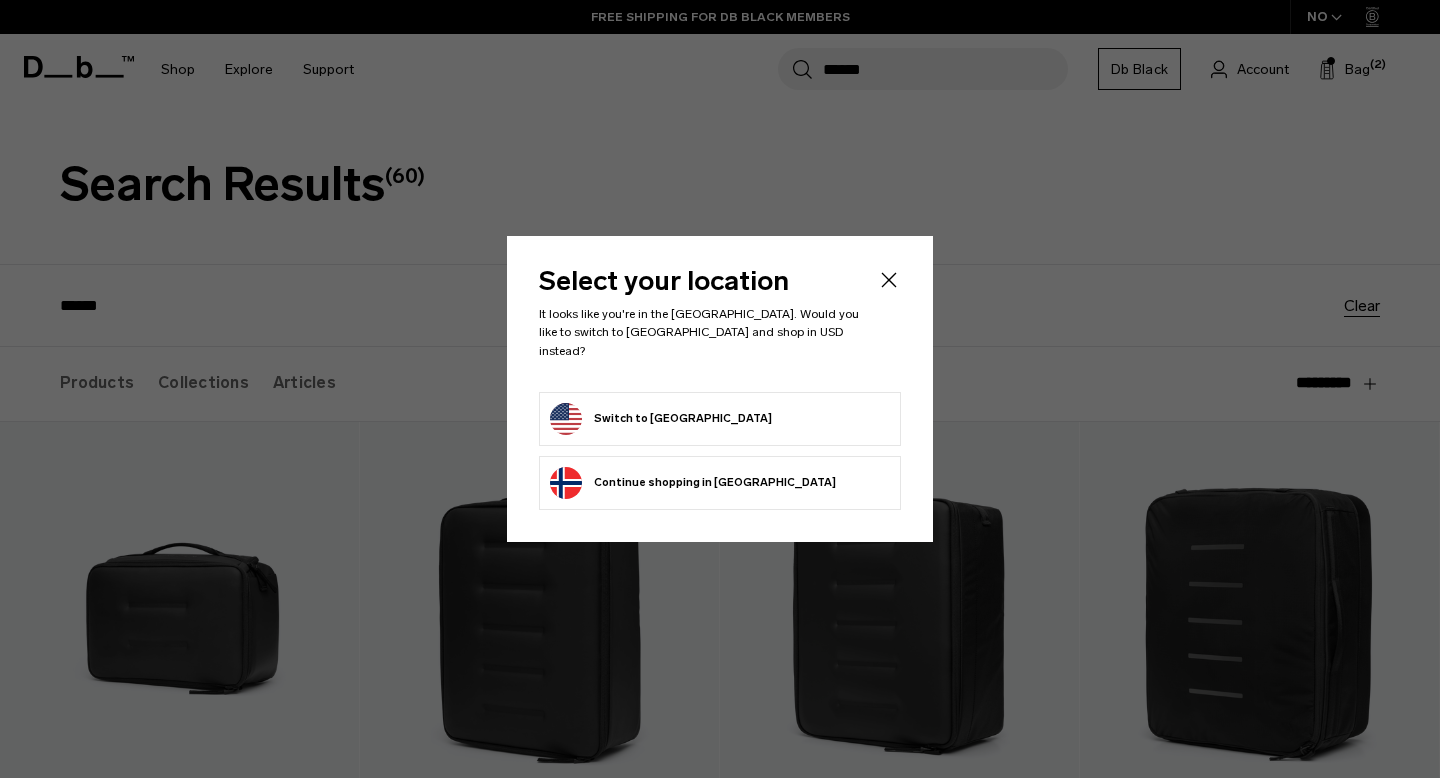click on "Switch to United States" at bounding box center [720, 419] 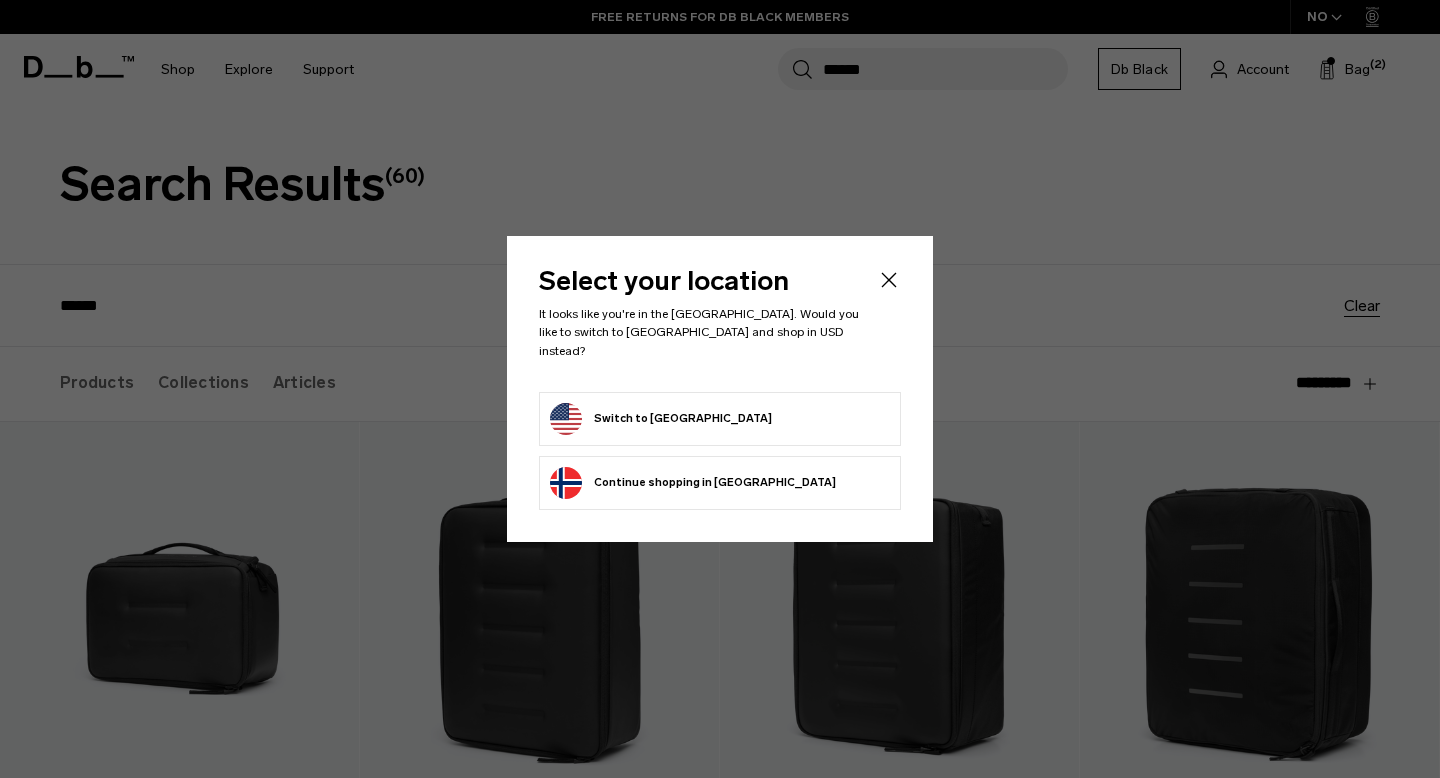 click on "Switch to [GEOGRAPHIC_DATA]" at bounding box center (661, 419) 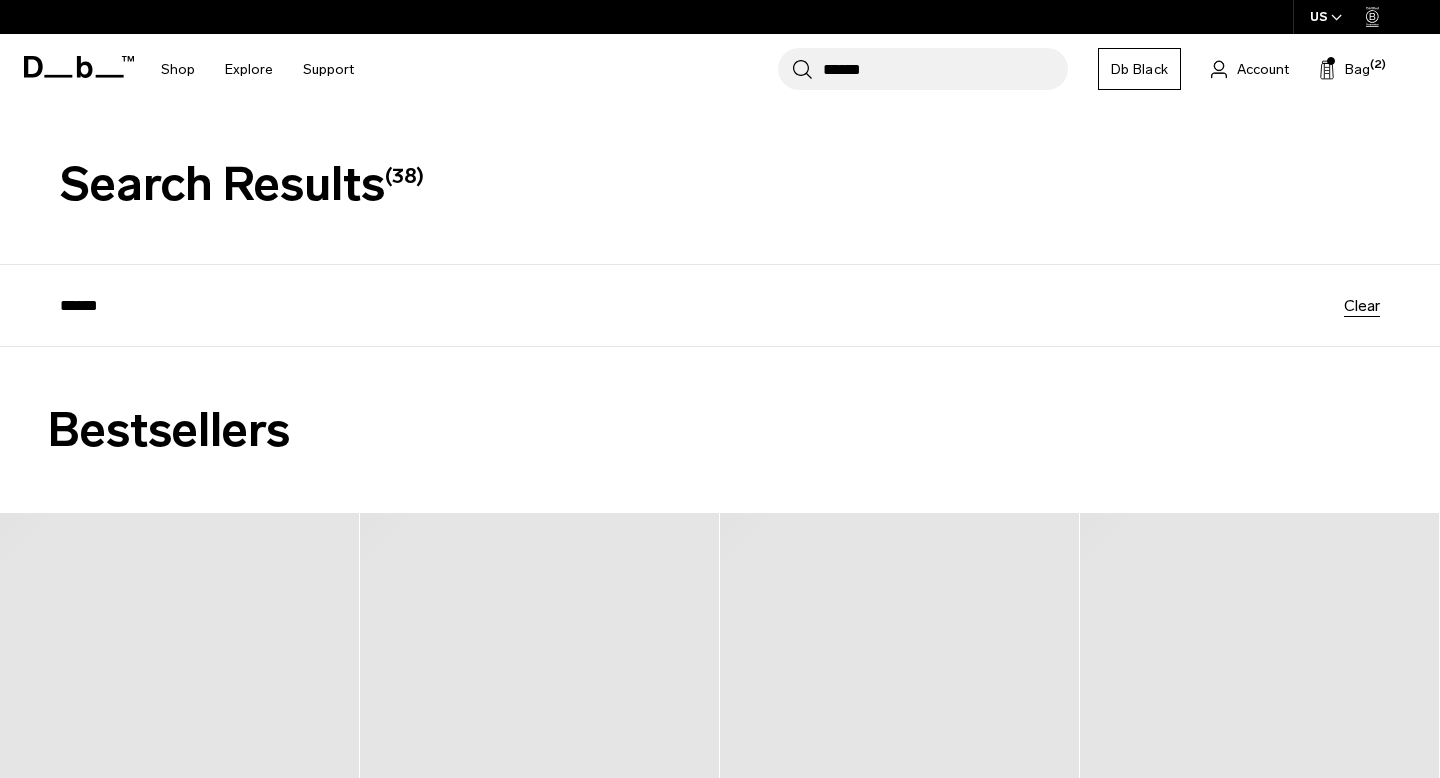 scroll, scrollTop: 0, scrollLeft: 0, axis: both 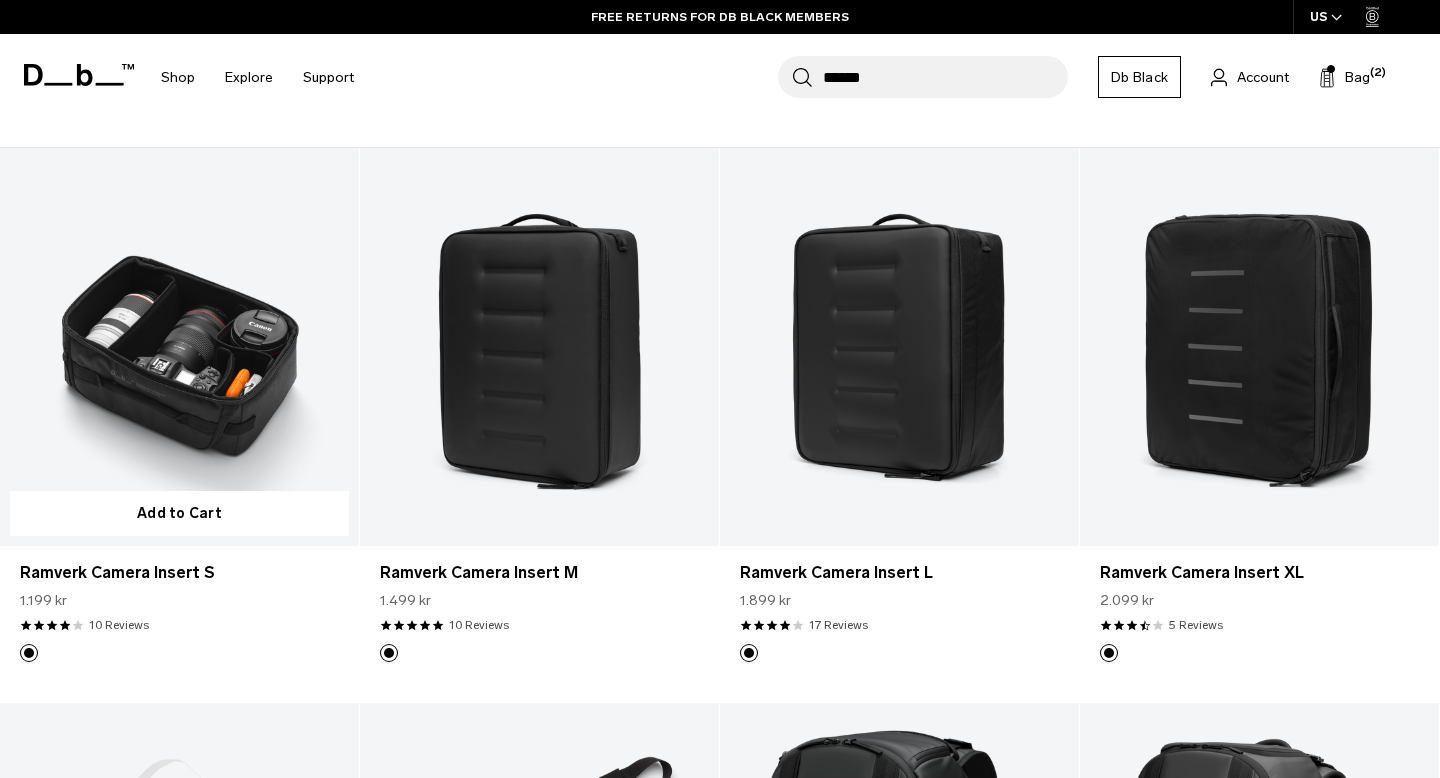 click at bounding box center [179, 347] 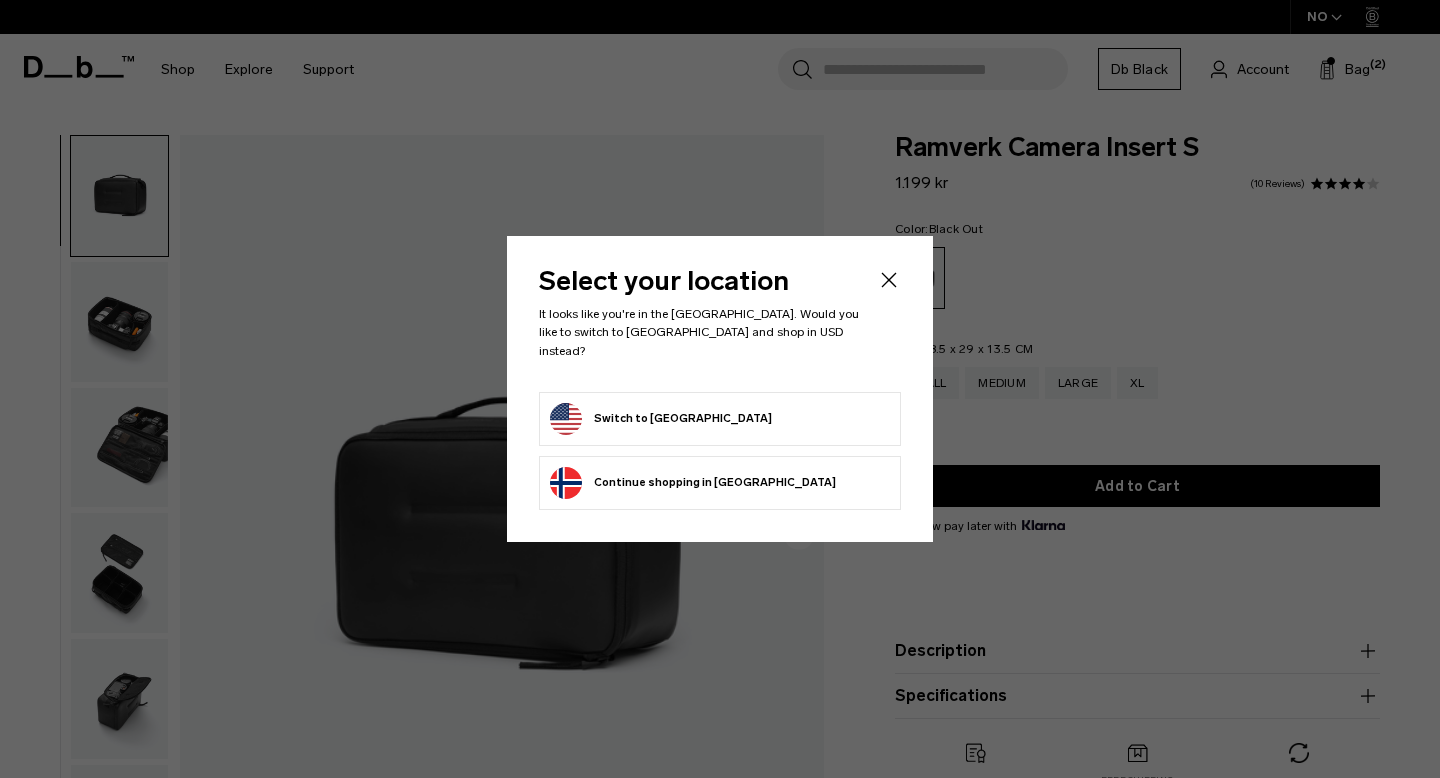 scroll, scrollTop: 0, scrollLeft: 0, axis: both 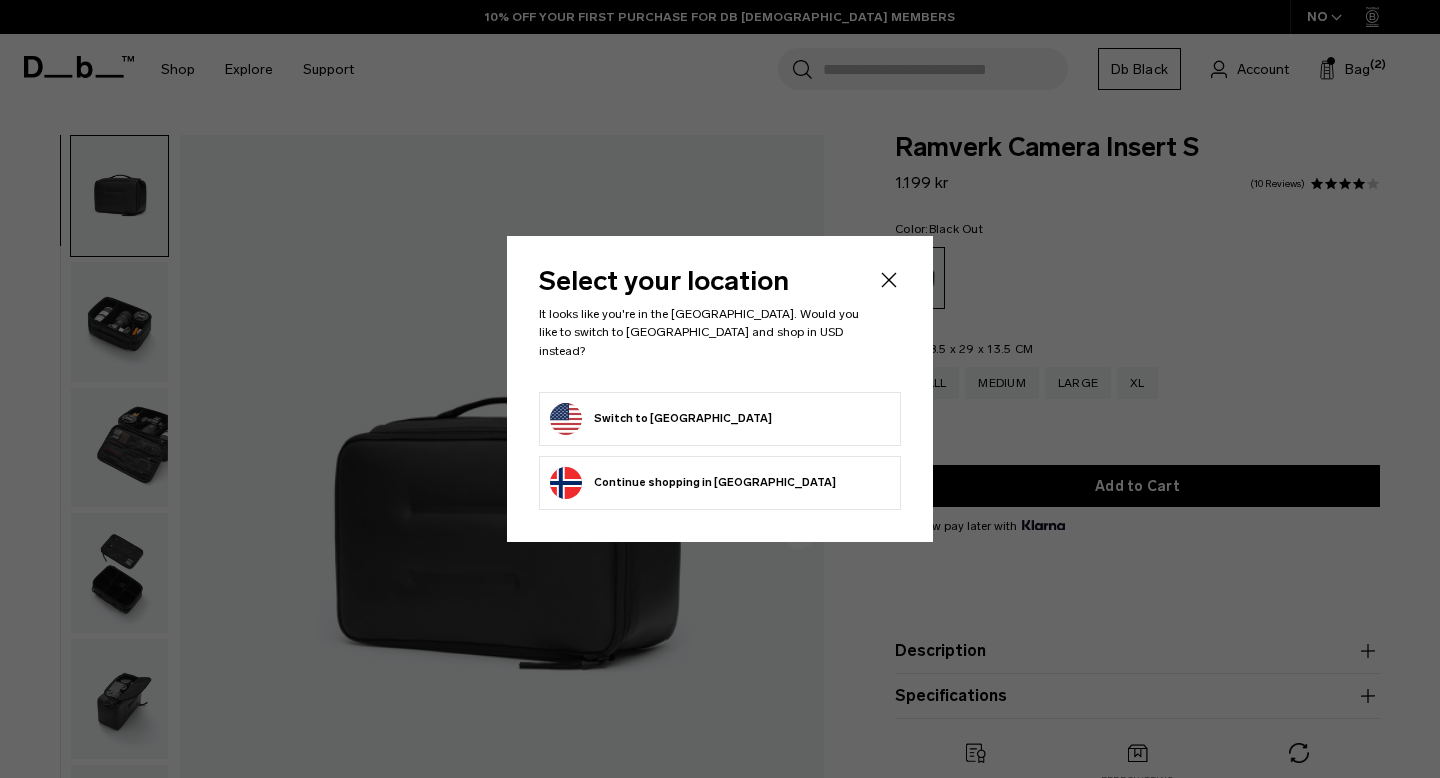 click on "Switch to United States" at bounding box center [661, 419] 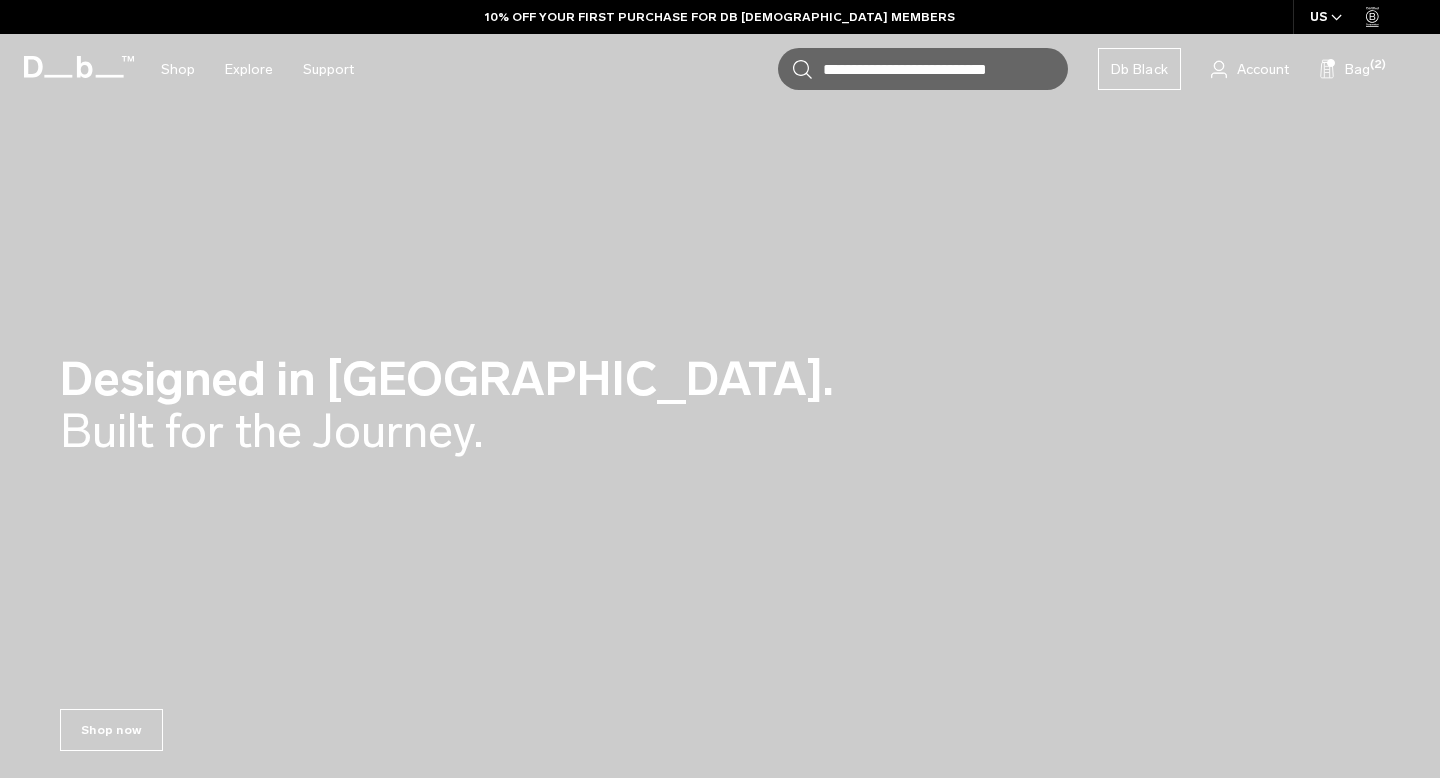 scroll, scrollTop: 0, scrollLeft: 0, axis: both 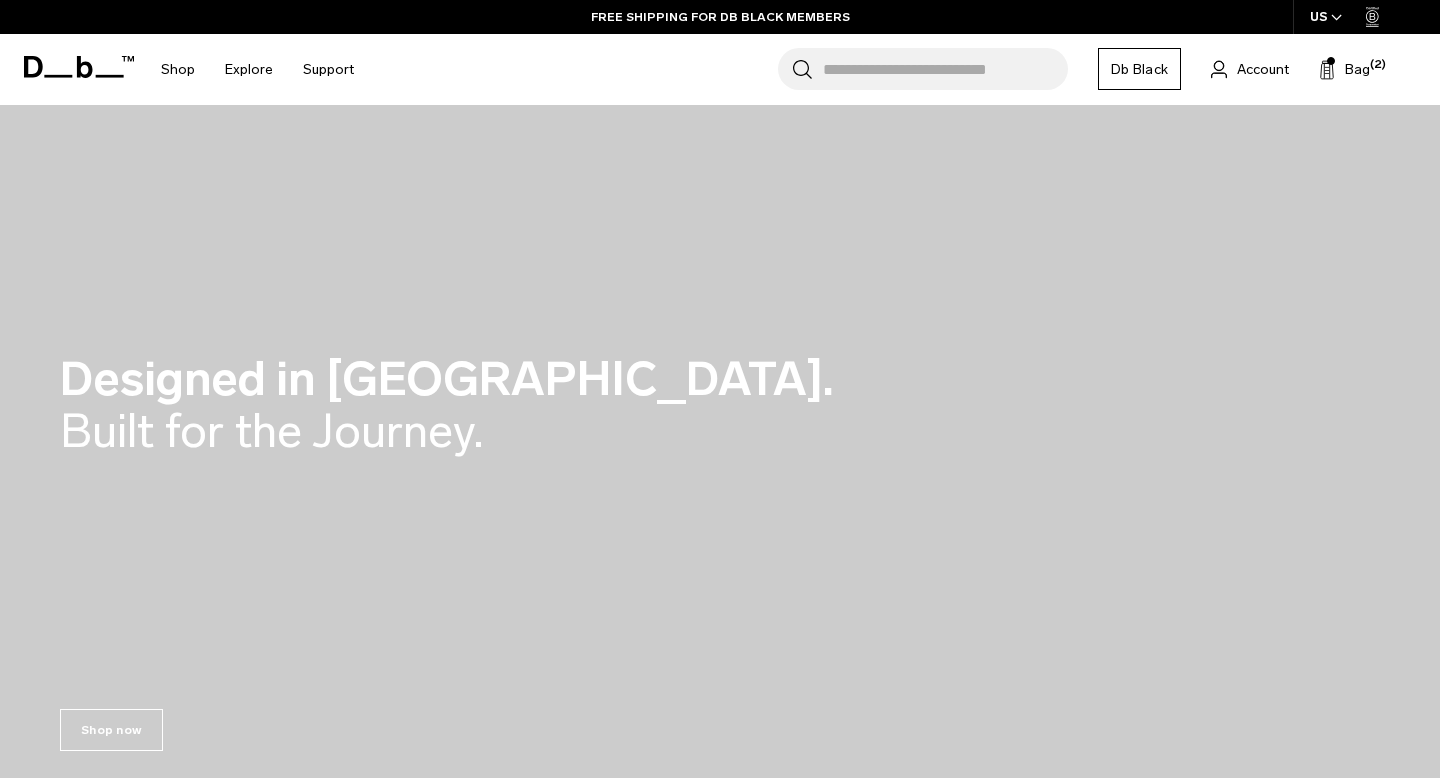 click on "Search for Bags, Luggage..." at bounding box center (945, 69) 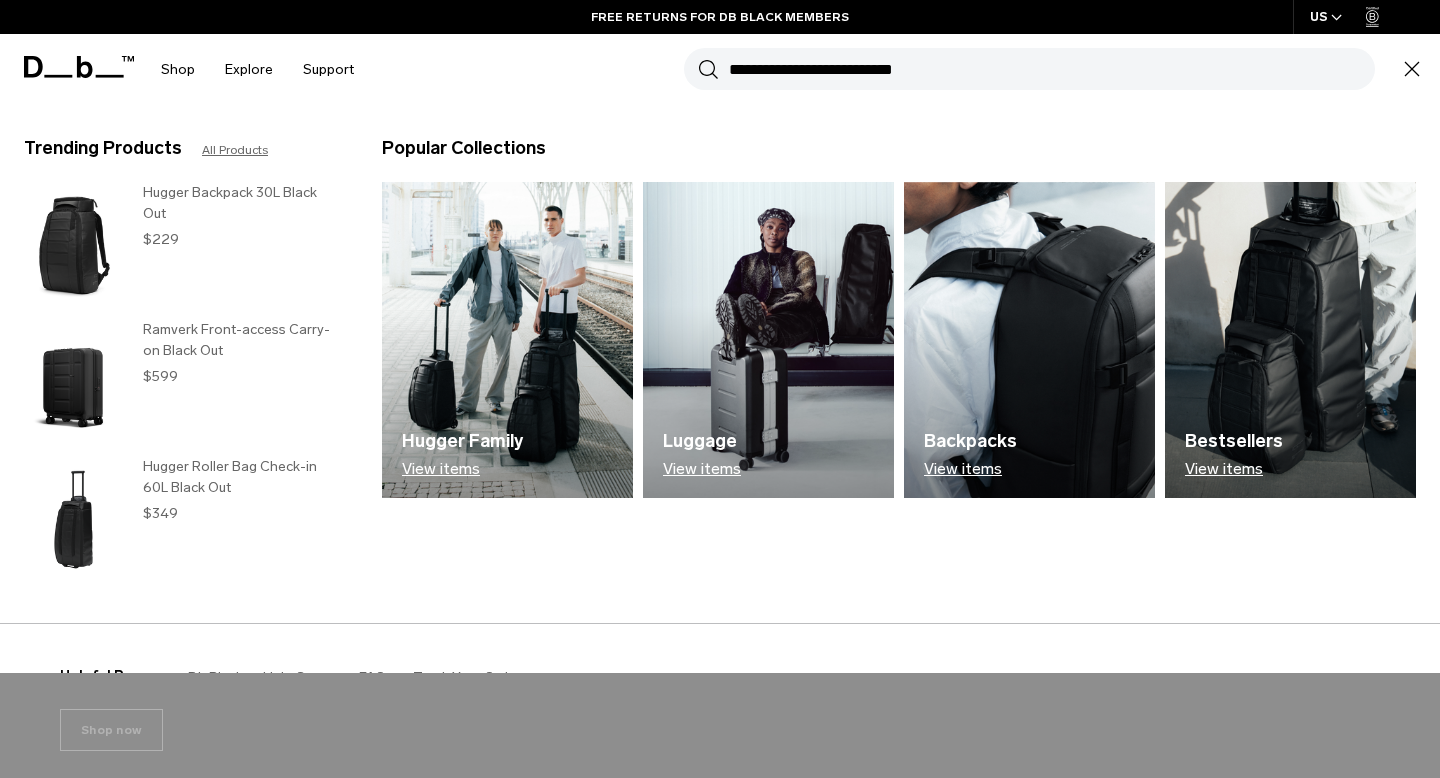 click on "Search for Bags, Luggage..." at bounding box center (1052, 69) 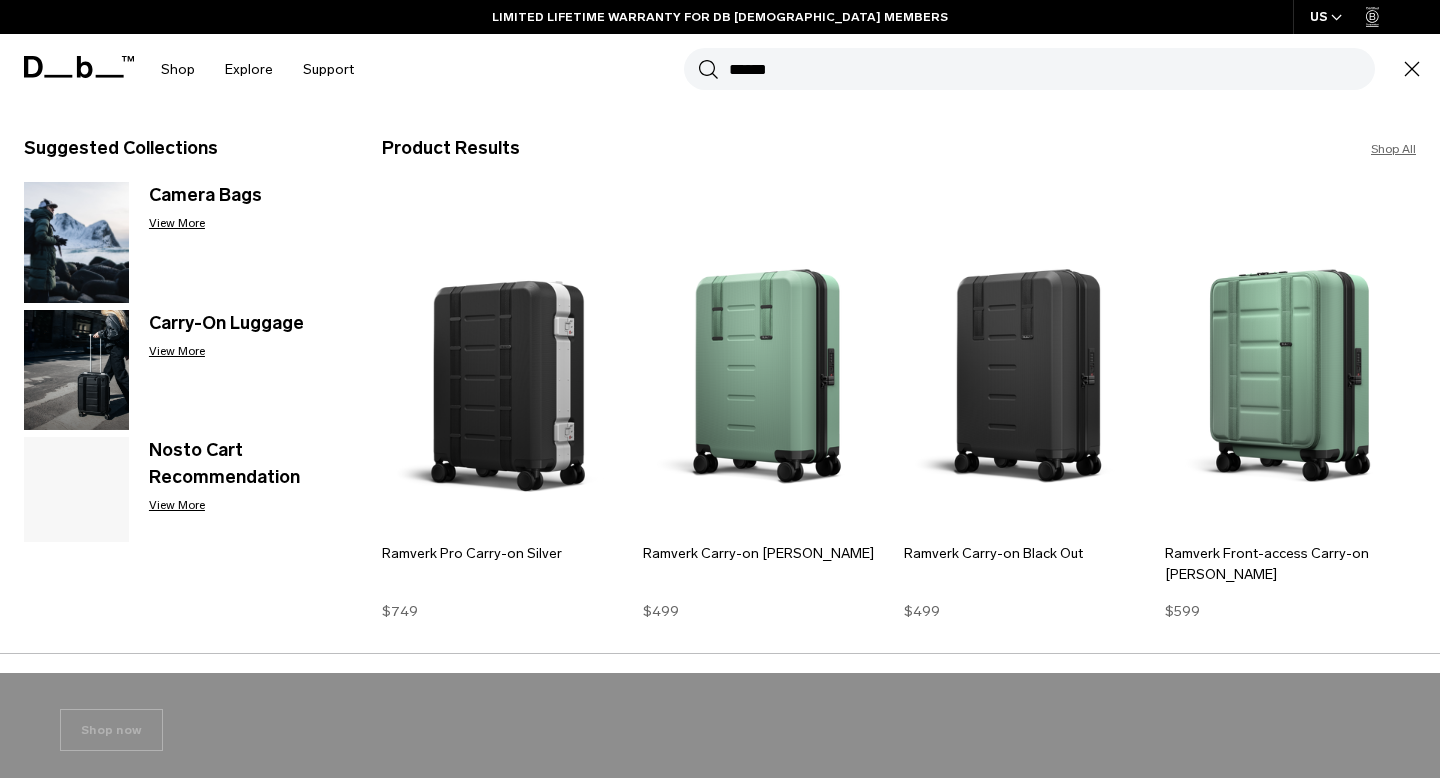 type on "******" 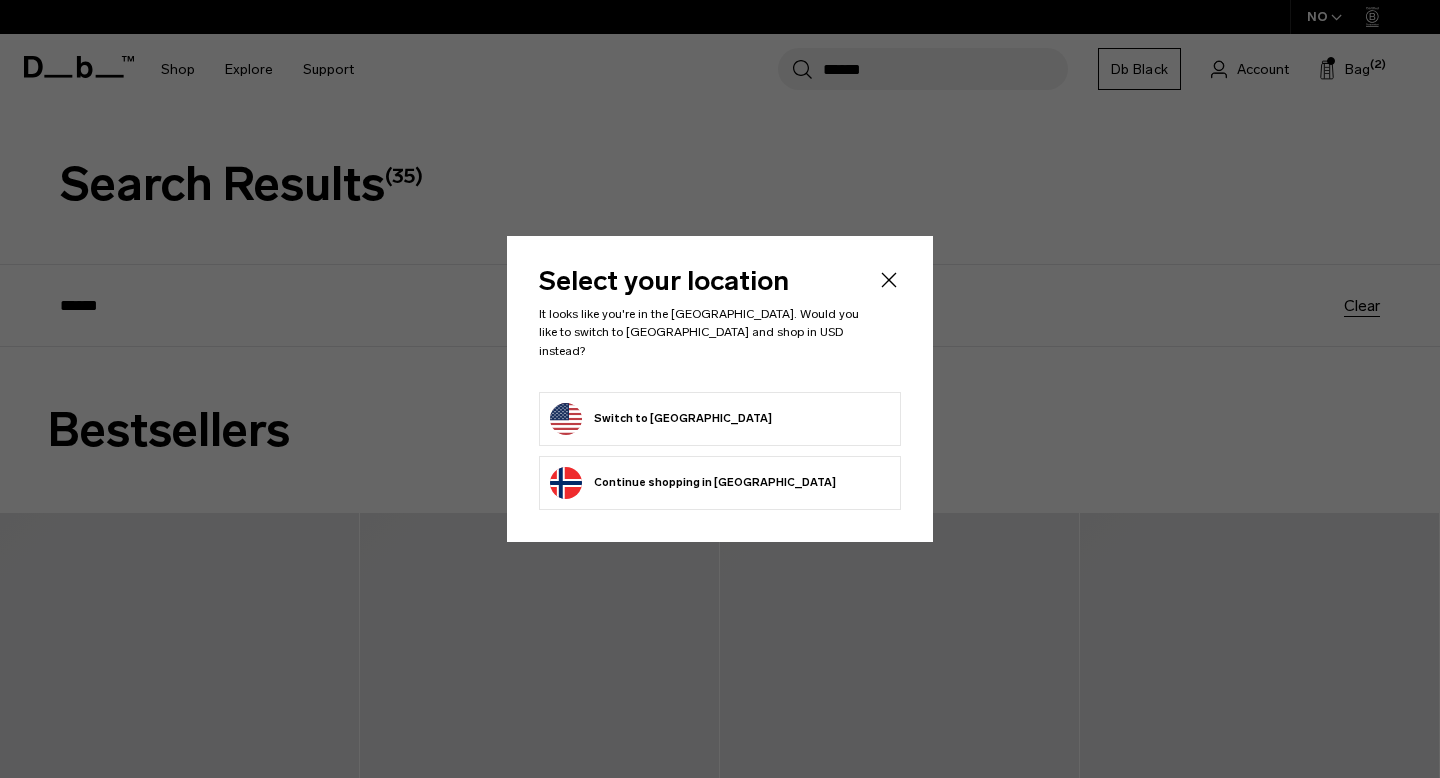 scroll, scrollTop: 0, scrollLeft: 0, axis: both 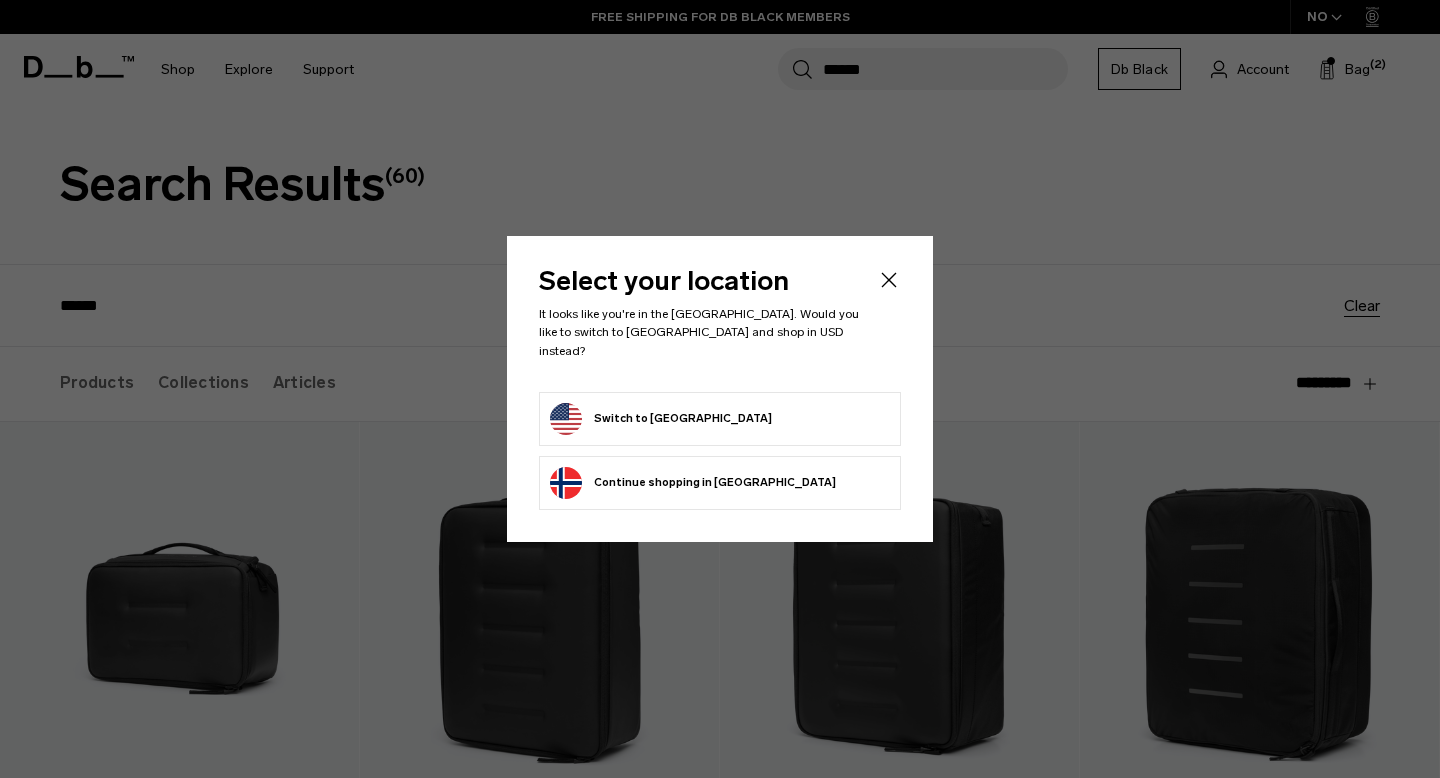 click on "Switch to United States" at bounding box center (661, 419) 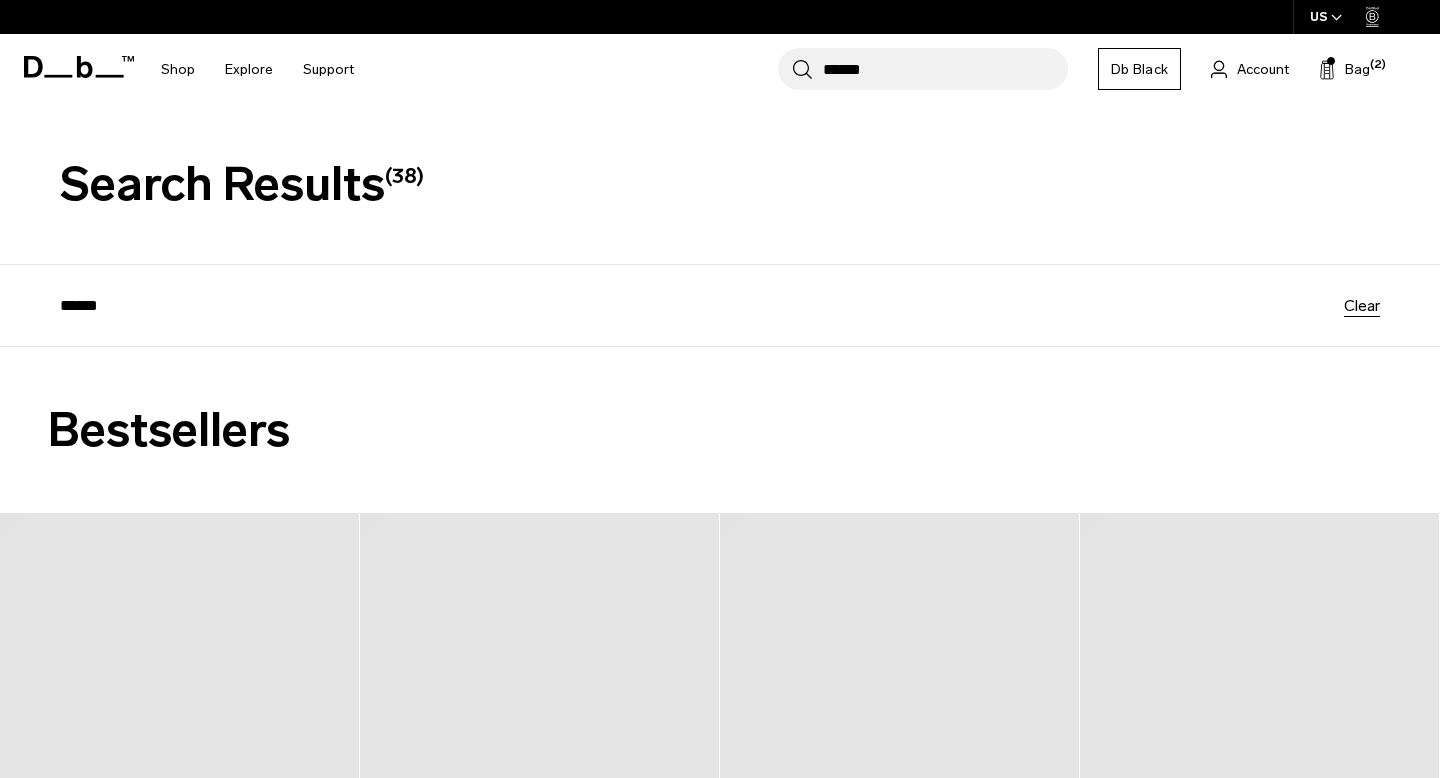 scroll, scrollTop: 0, scrollLeft: 0, axis: both 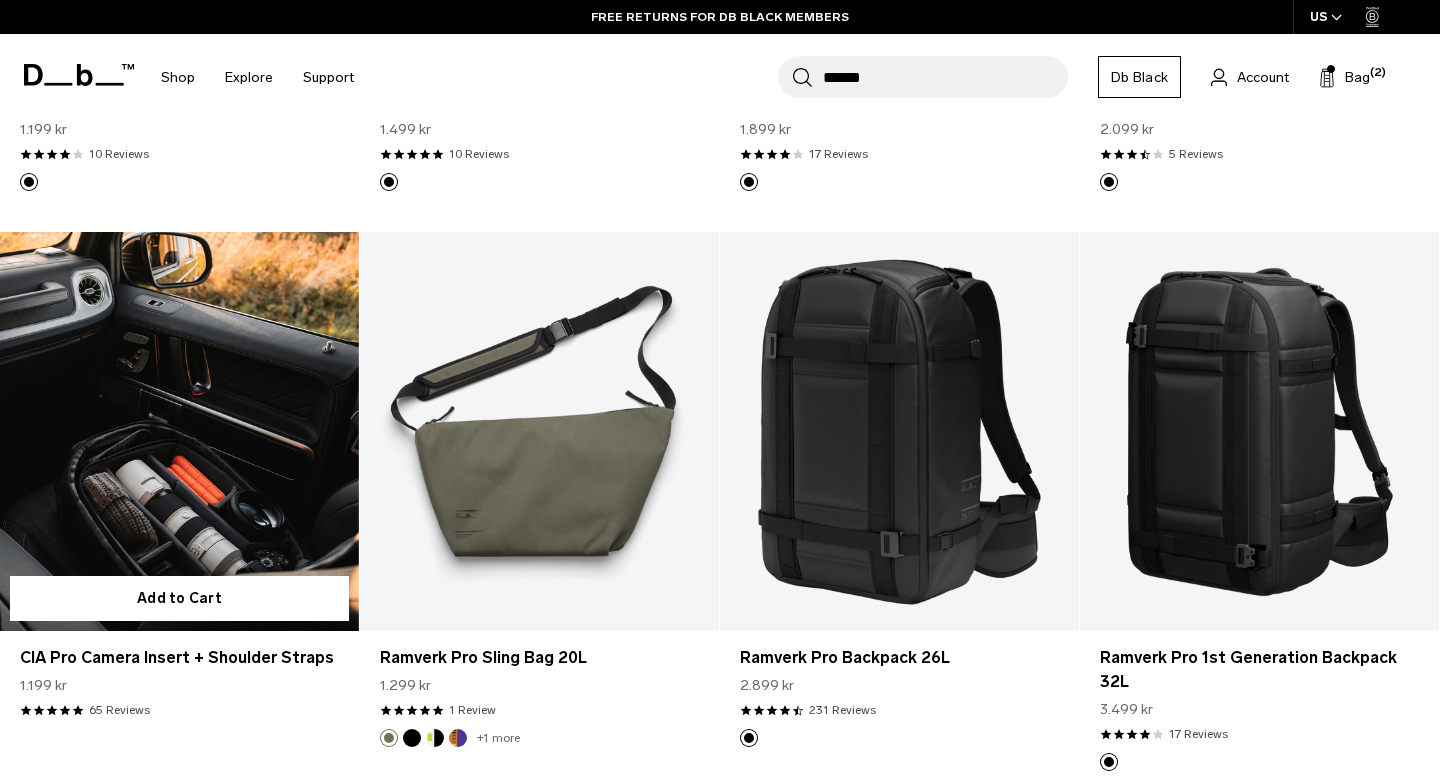 click at bounding box center (179, 431) 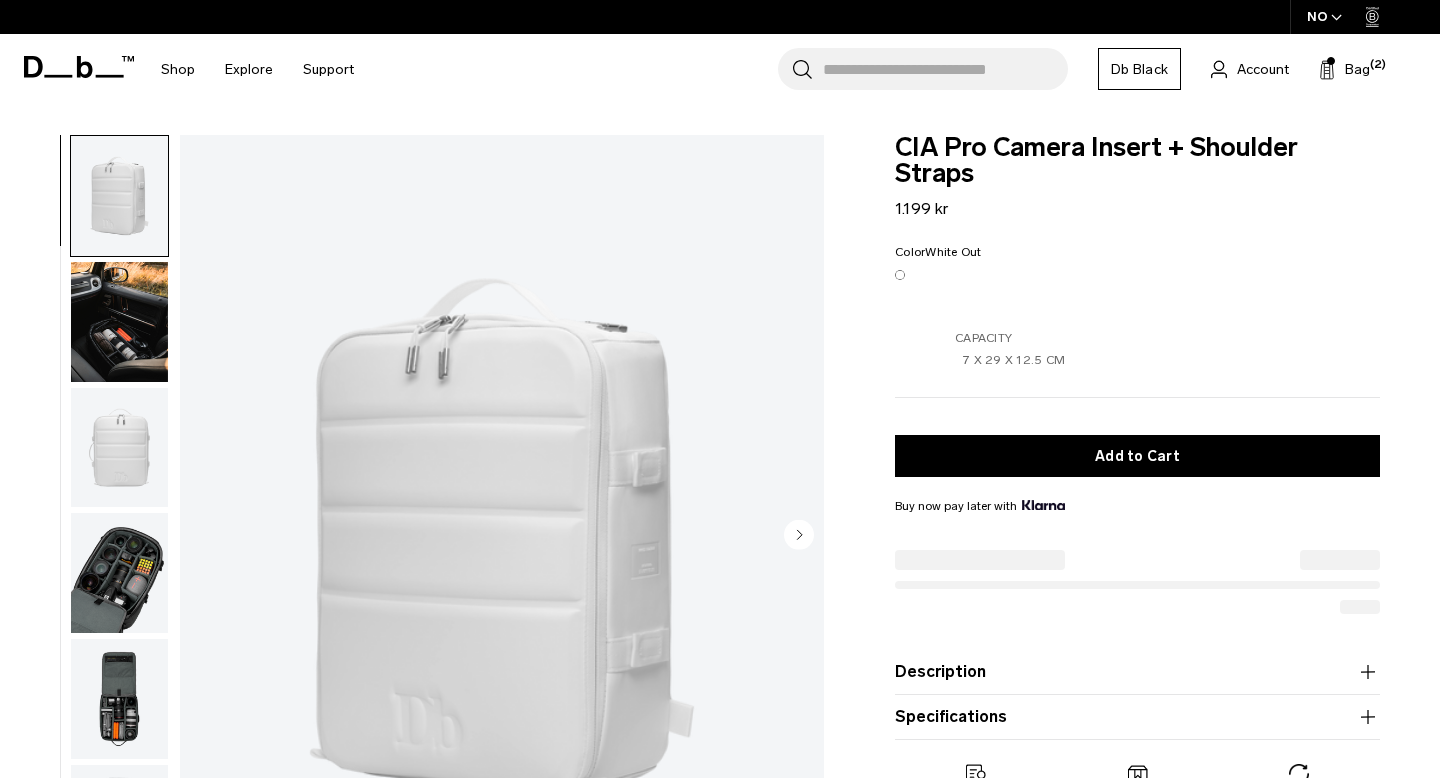 scroll, scrollTop: 0, scrollLeft: 0, axis: both 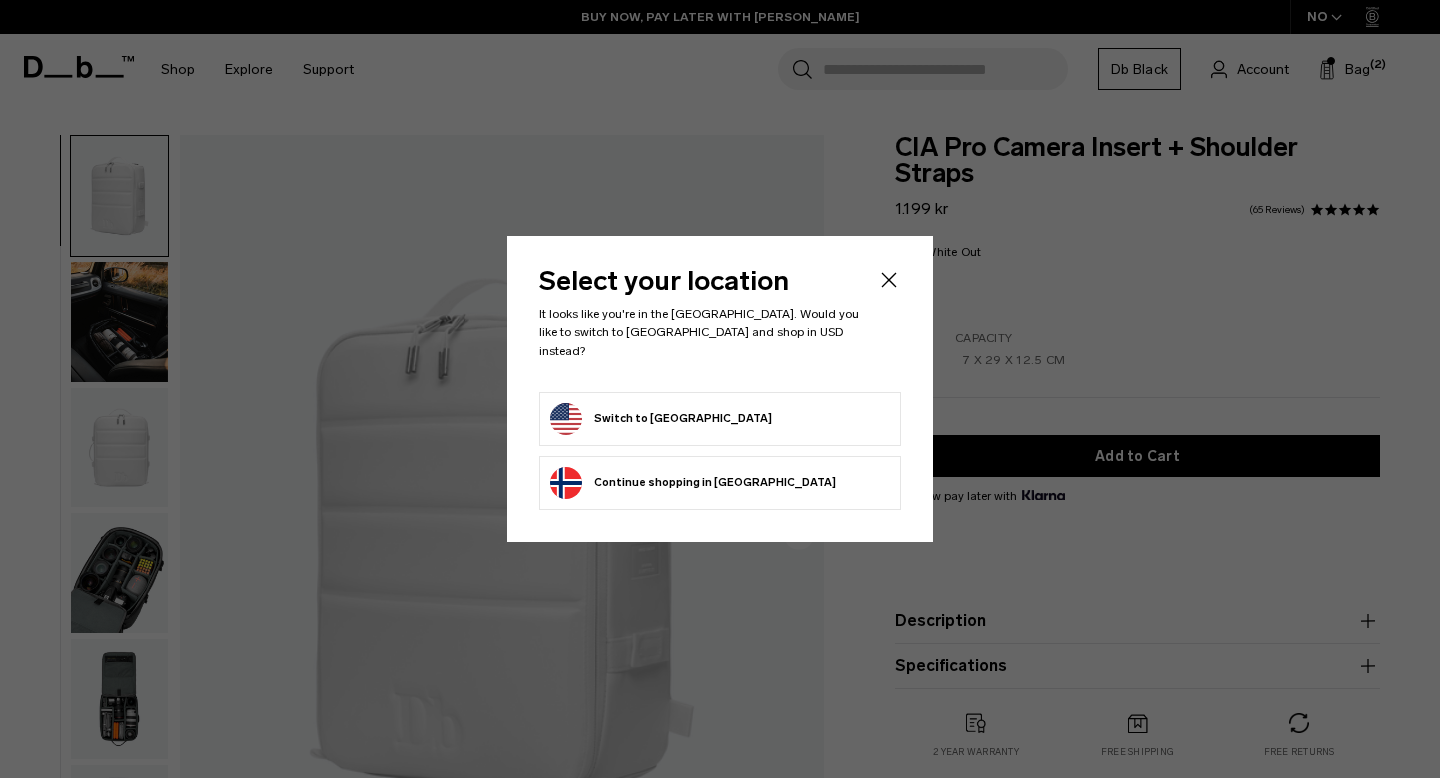 click on "Switch to [GEOGRAPHIC_DATA]" at bounding box center (661, 419) 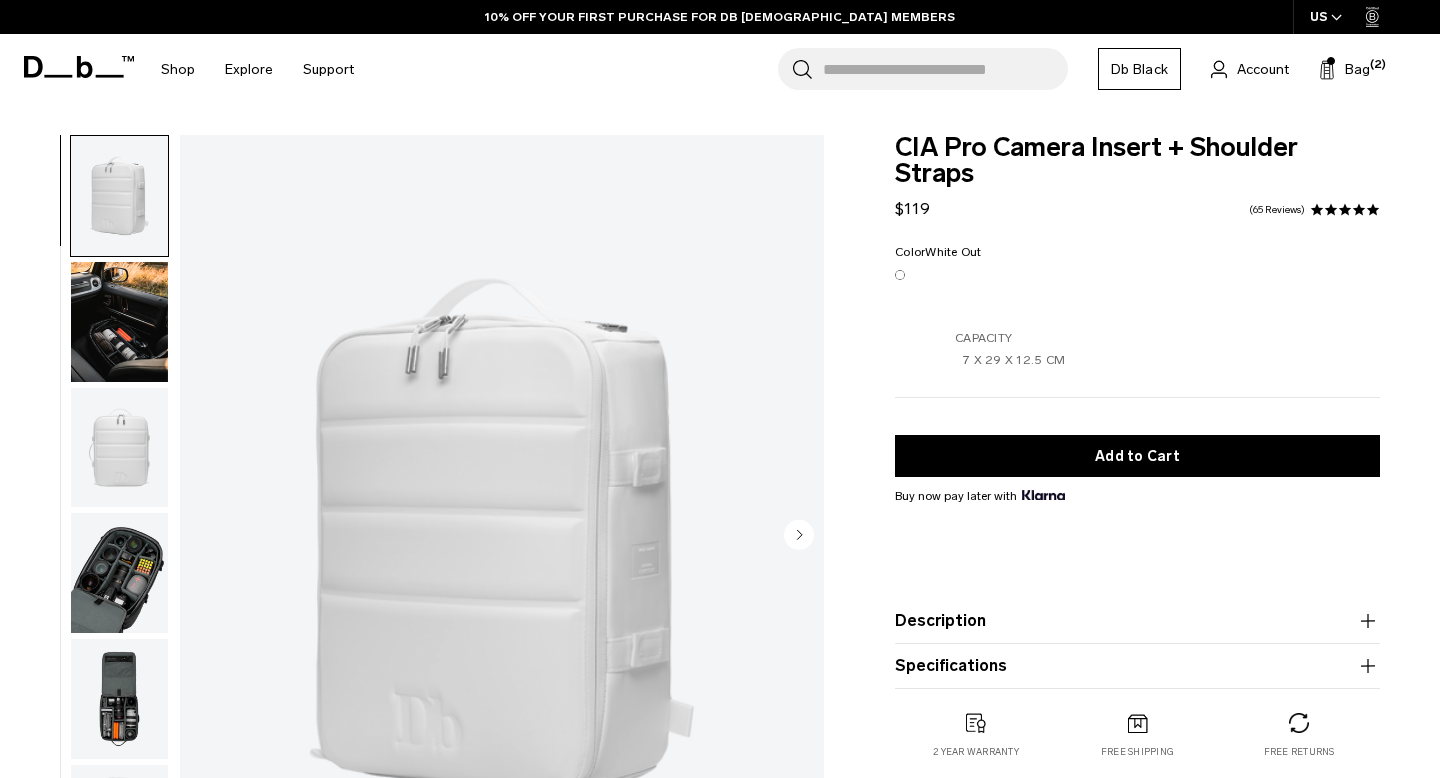 scroll, scrollTop: 0, scrollLeft: 0, axis: both 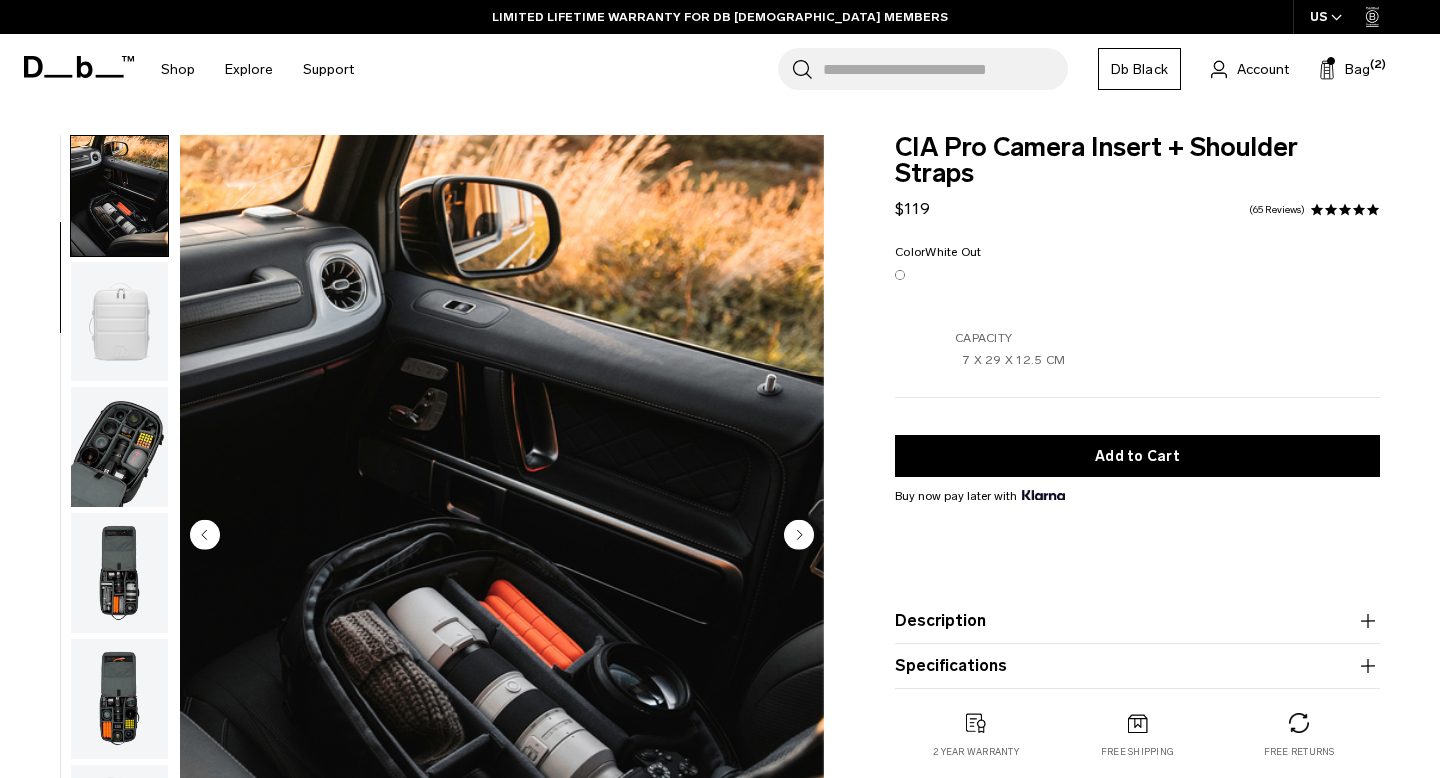 click at bounding box center (119, 322) 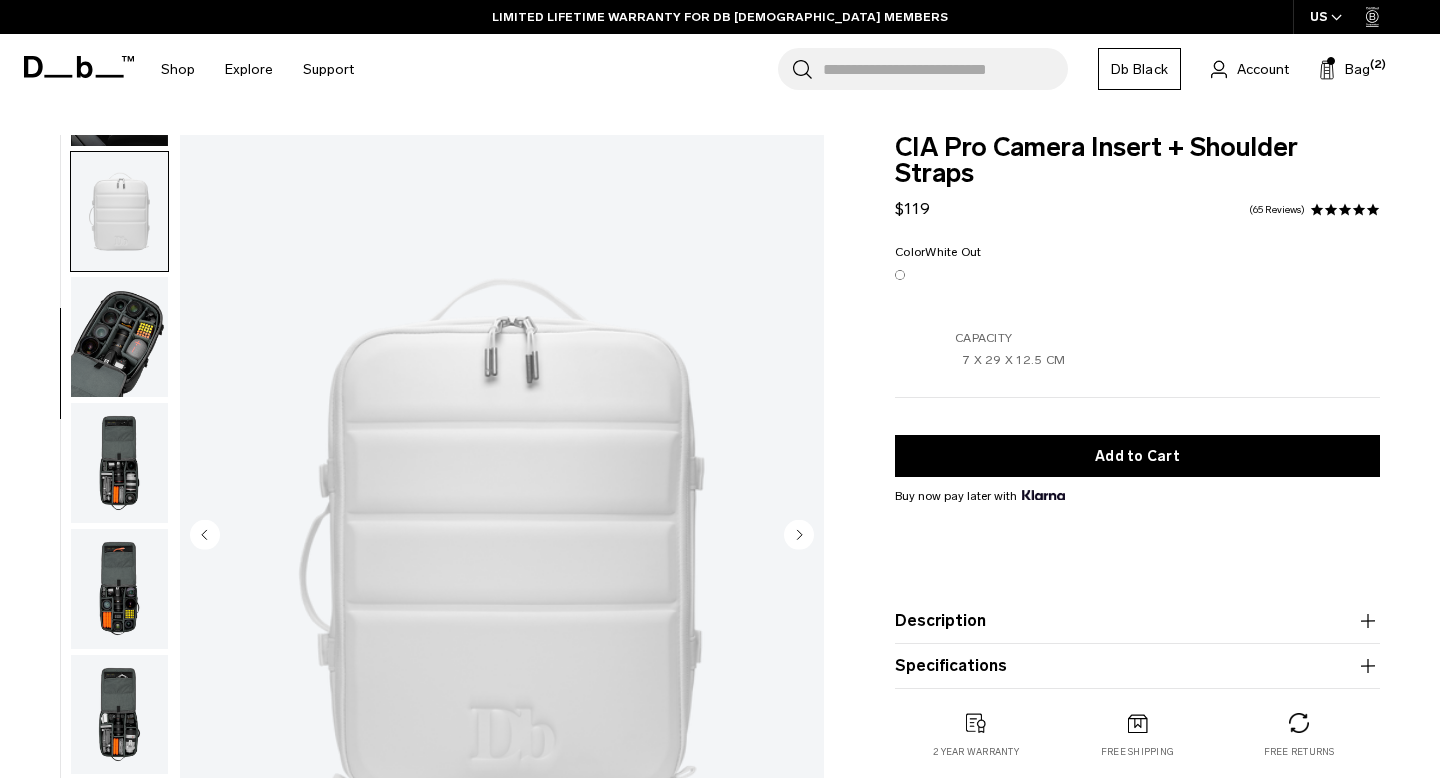 scroll, scrollTop: 252, scrollLeft: 0, axis: vertical 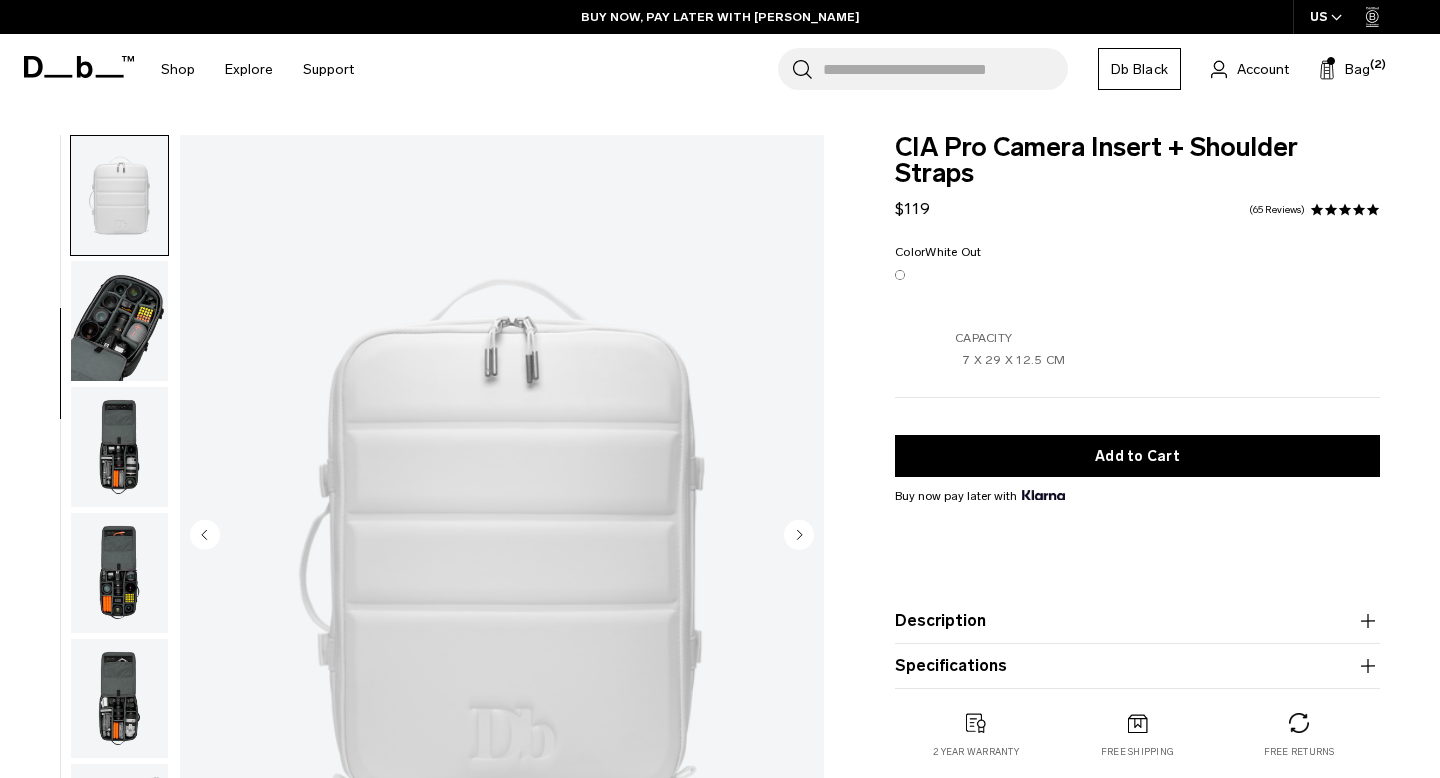 click at bounding box center (119, 321) 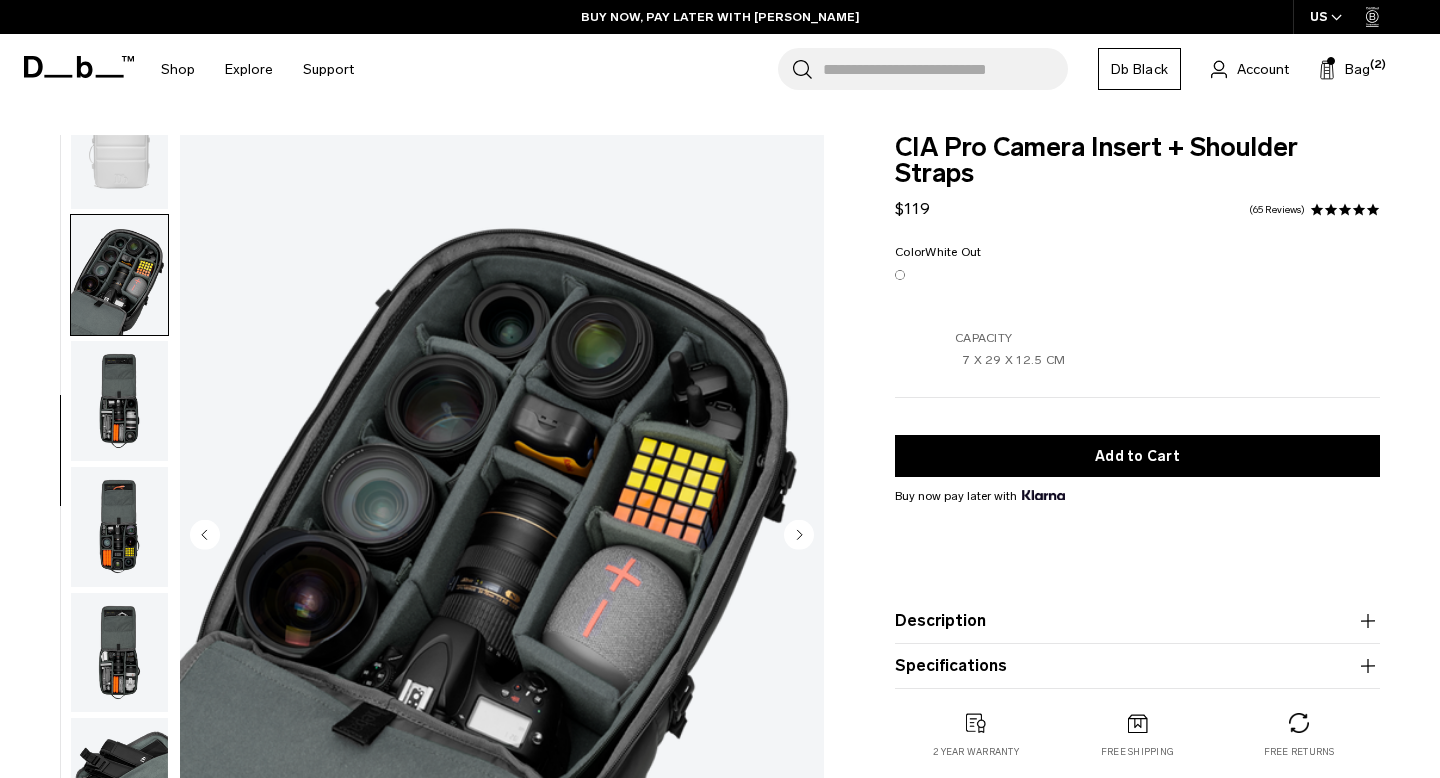 scroll, scrollTop: 324, scrollLeft: 0, axis: vertical 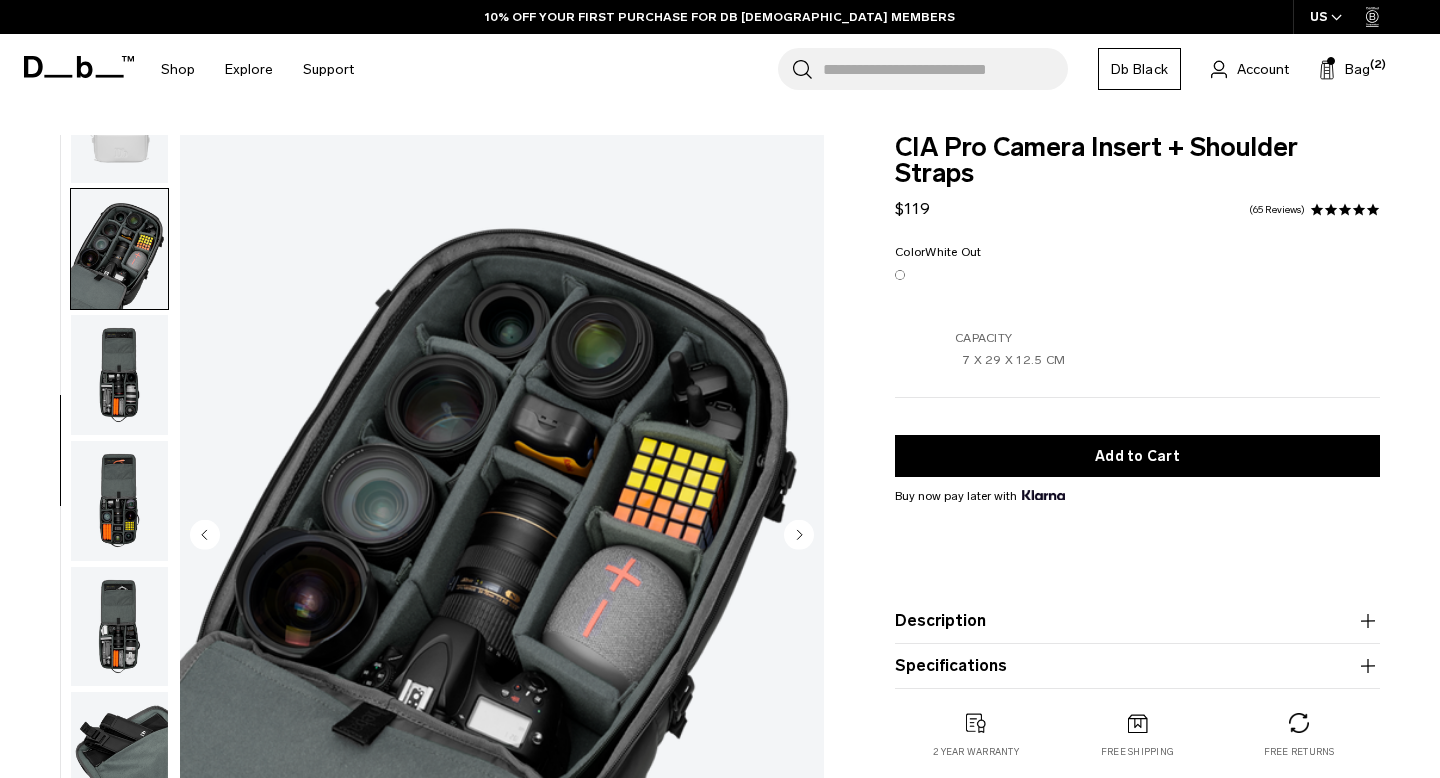 click at bounding box center (119, 375) 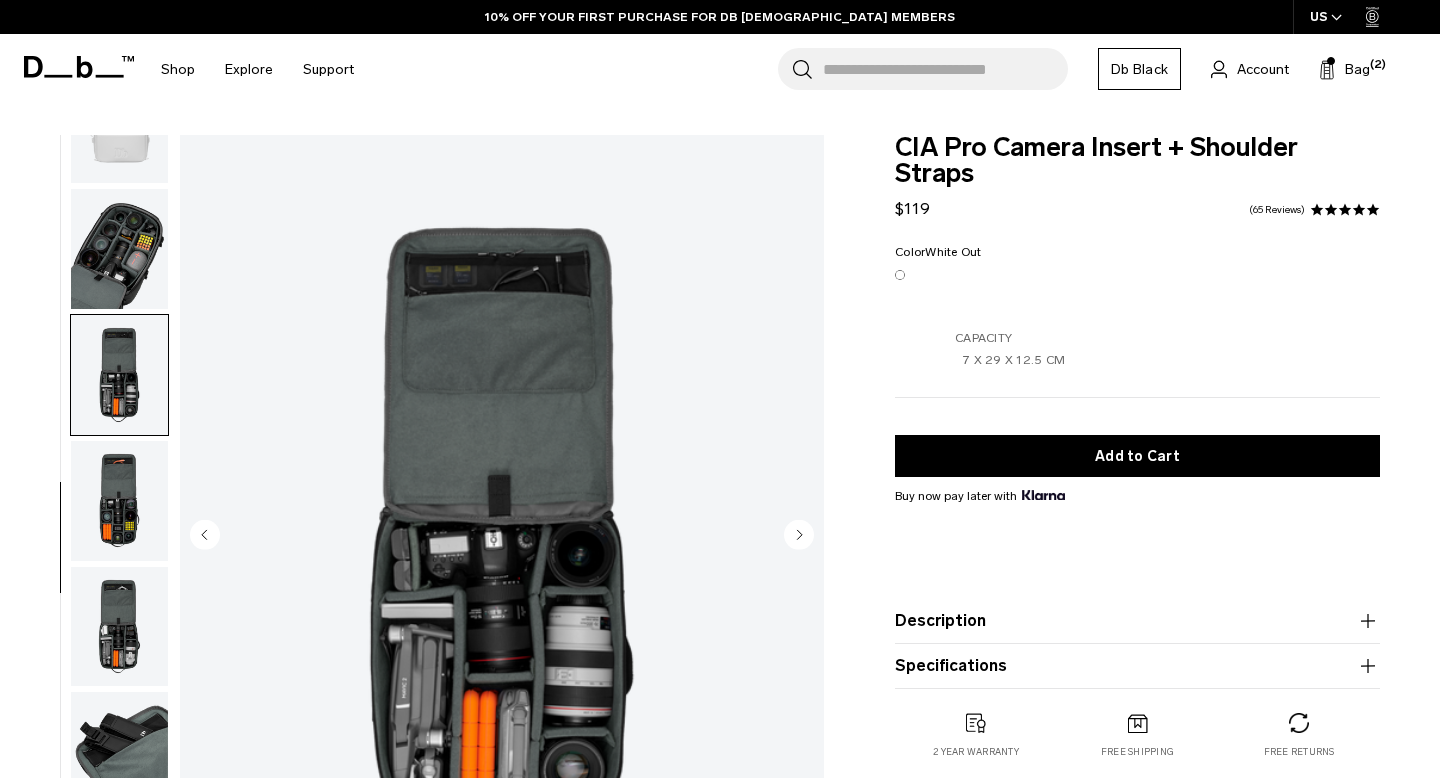 click at bounding box center [119, 501] 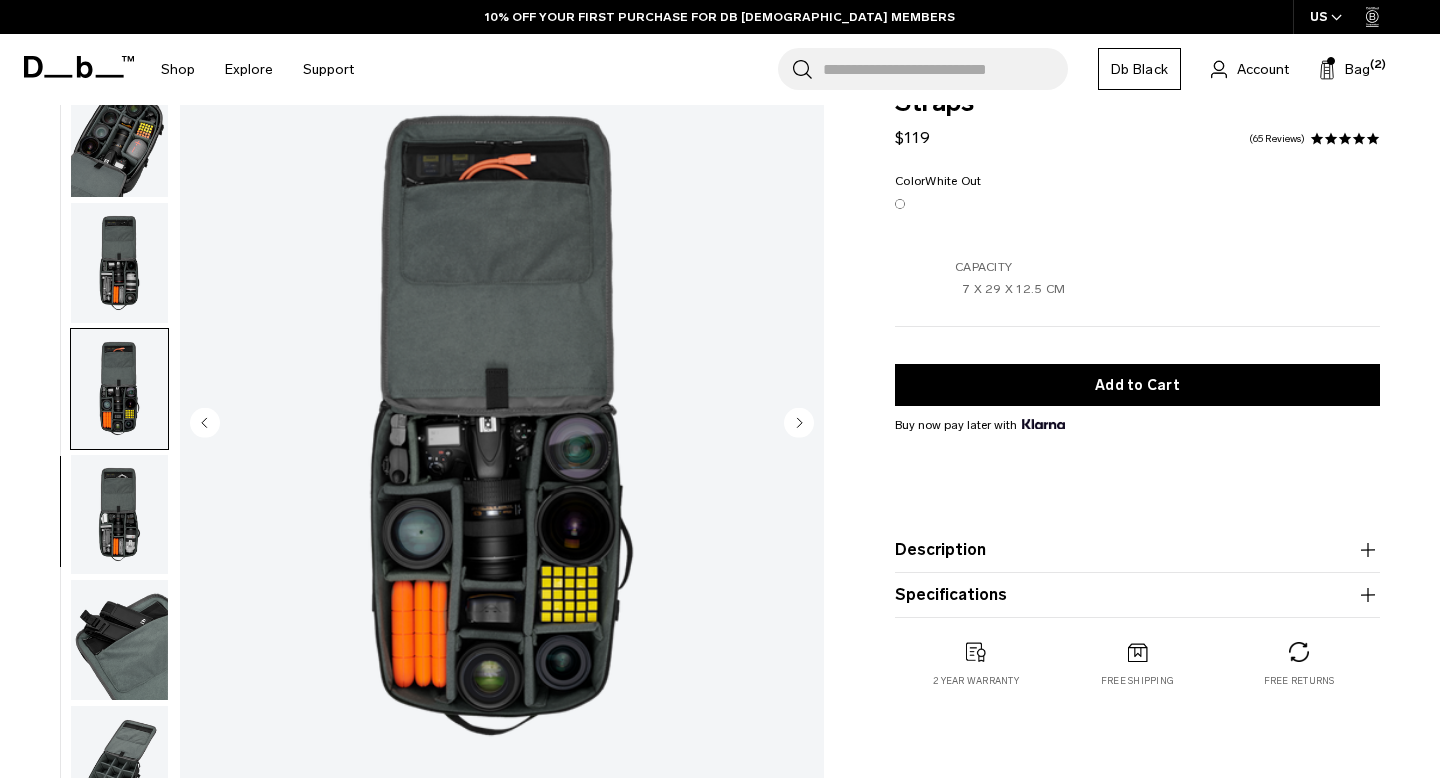 scroll, scrollTop: 132, scrollLeft: 0, axis: vertical 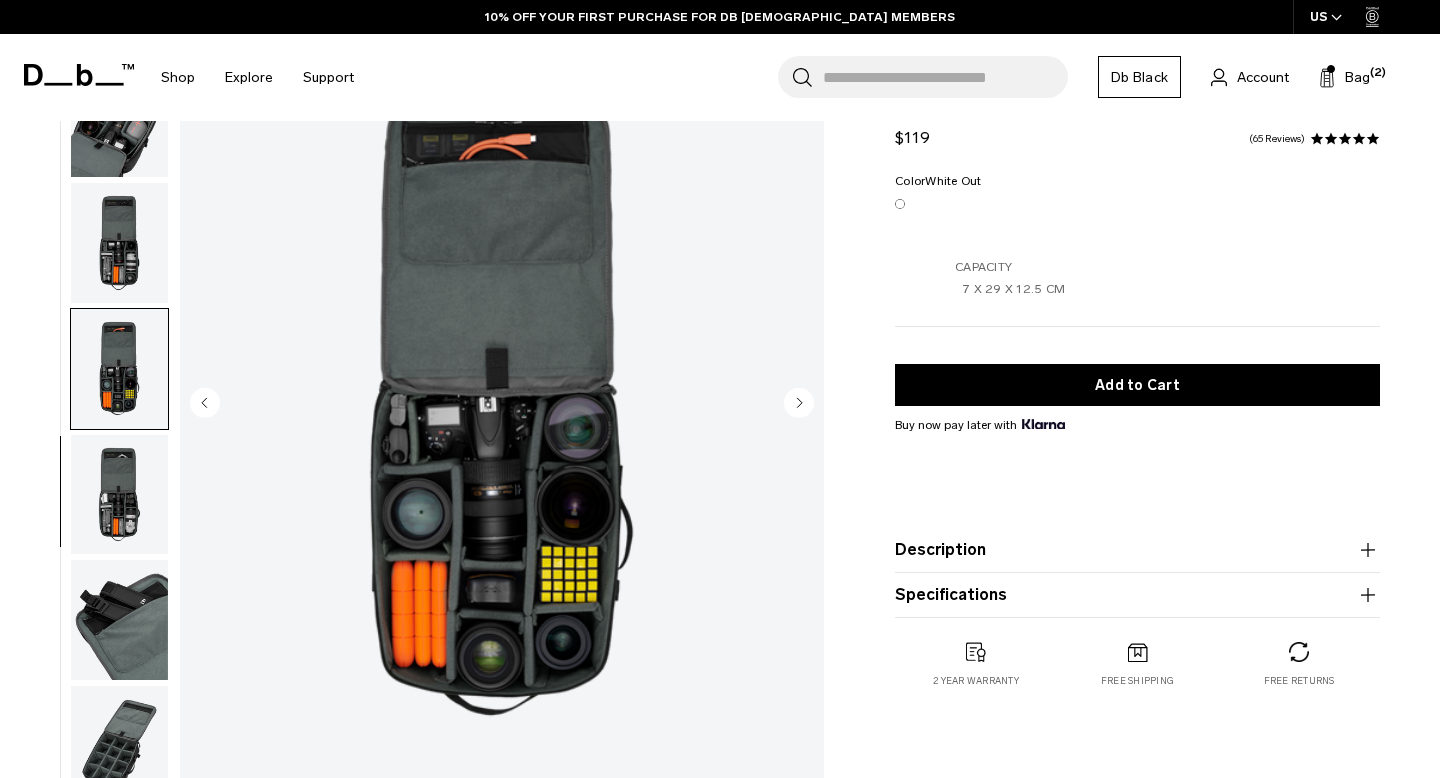 click at bounding box center [119, 620] 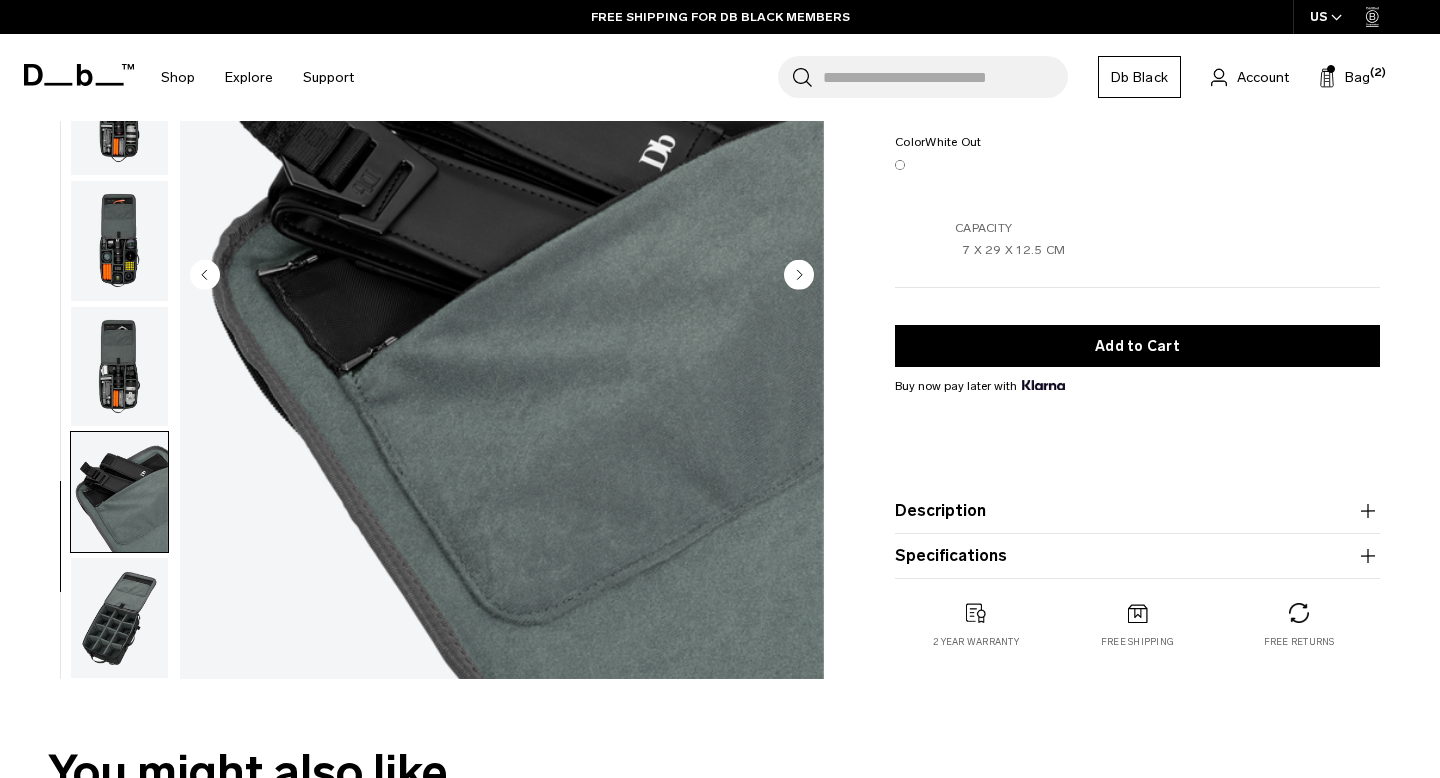 scroll, scrollTop: 264, scrollLeft: 0, axis: vertical 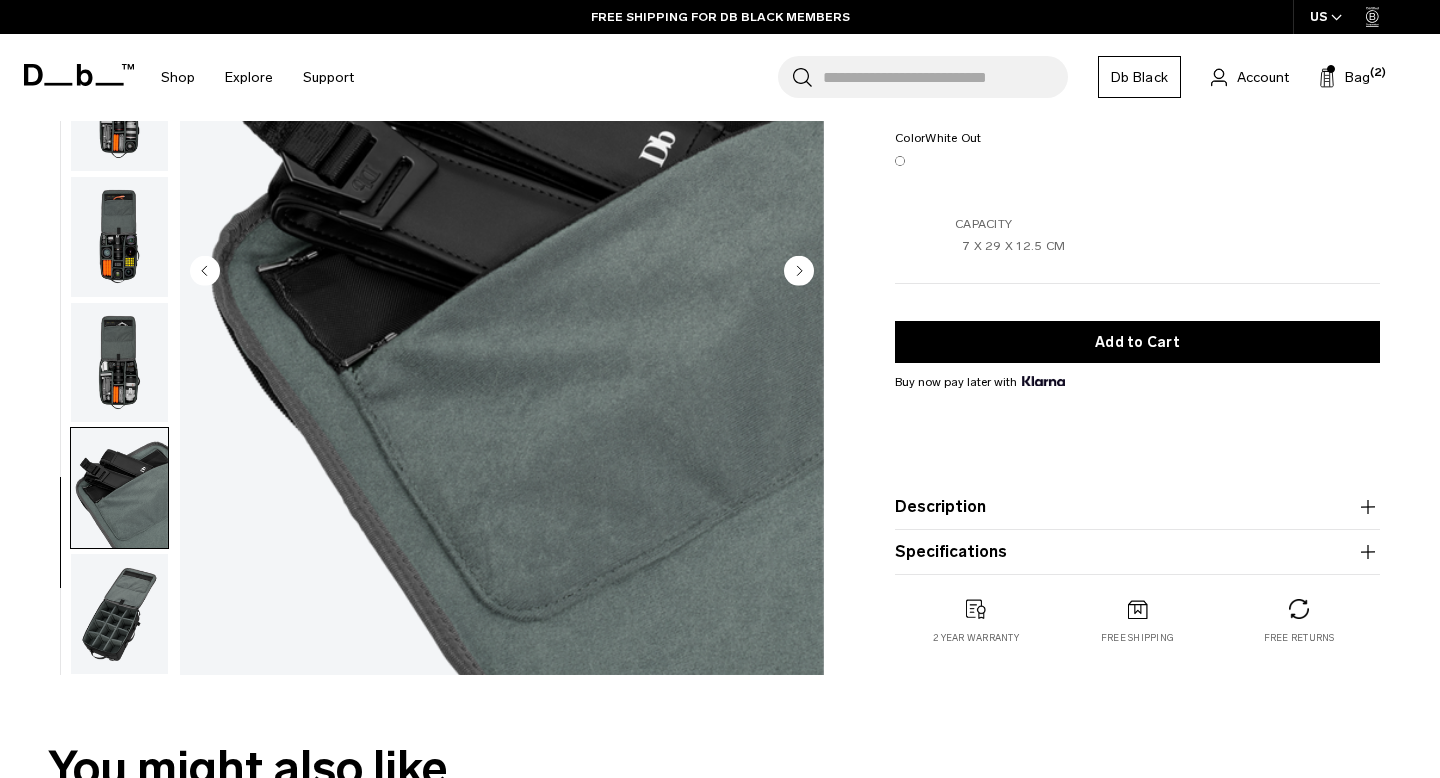click at bounding box center (119, 614) 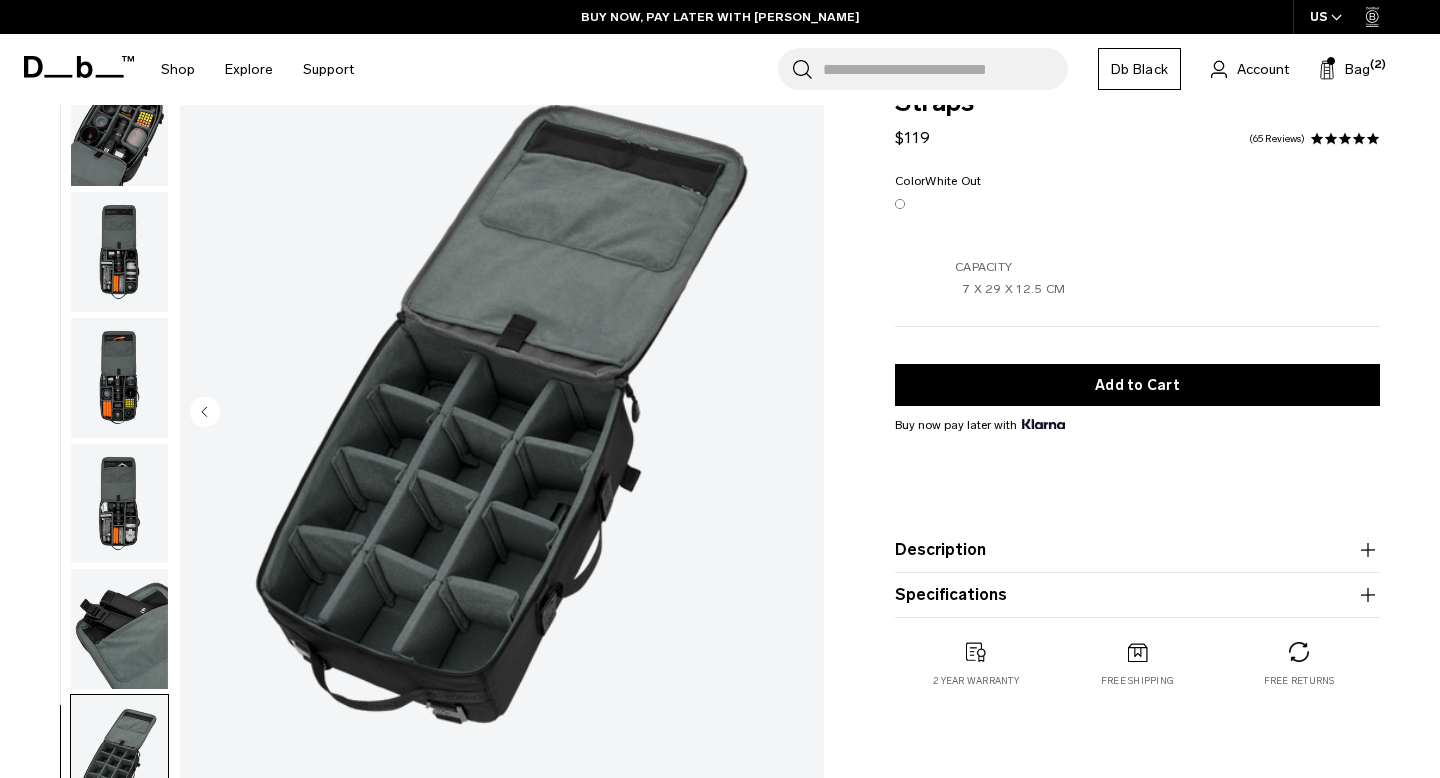 scroll, scrollTop: 0, scrollLeft: 0, axis: both 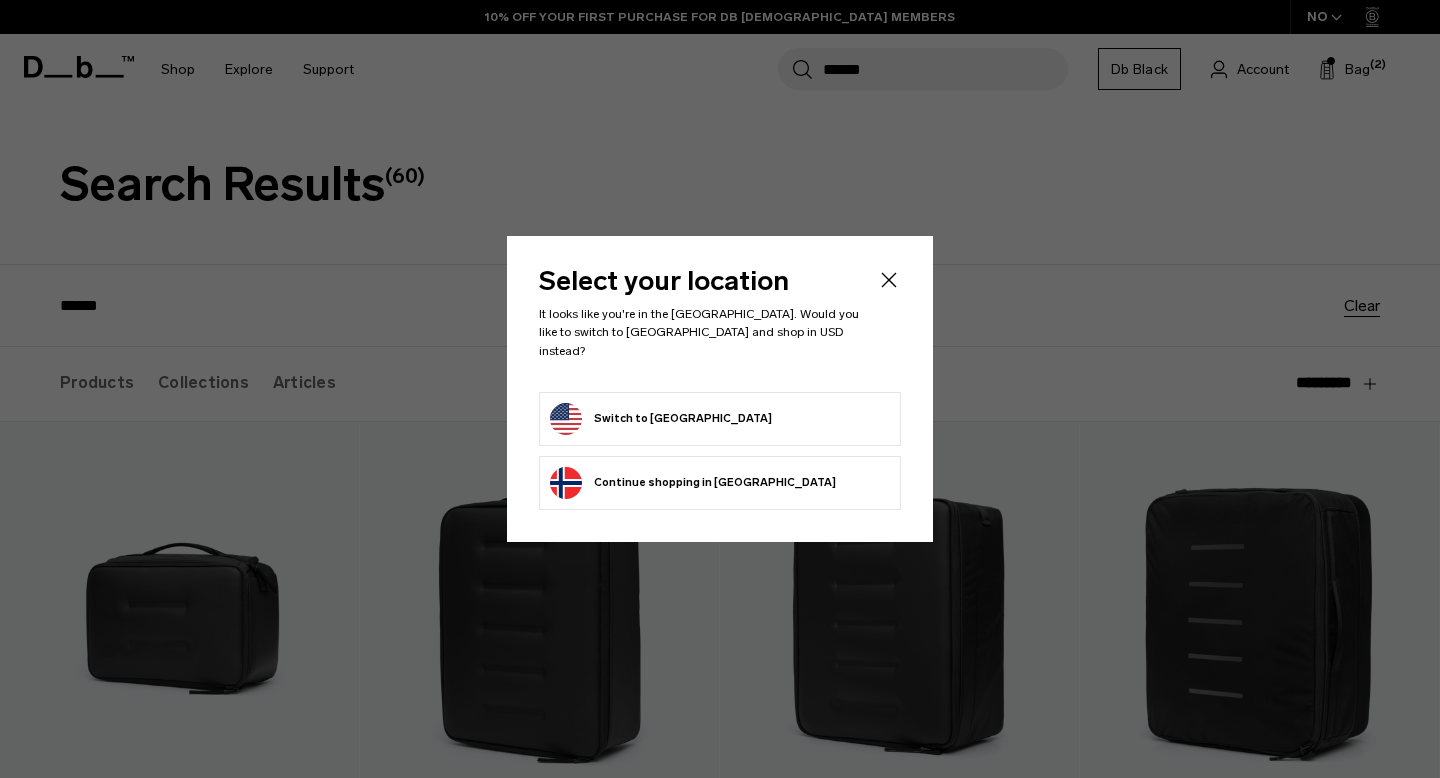 click 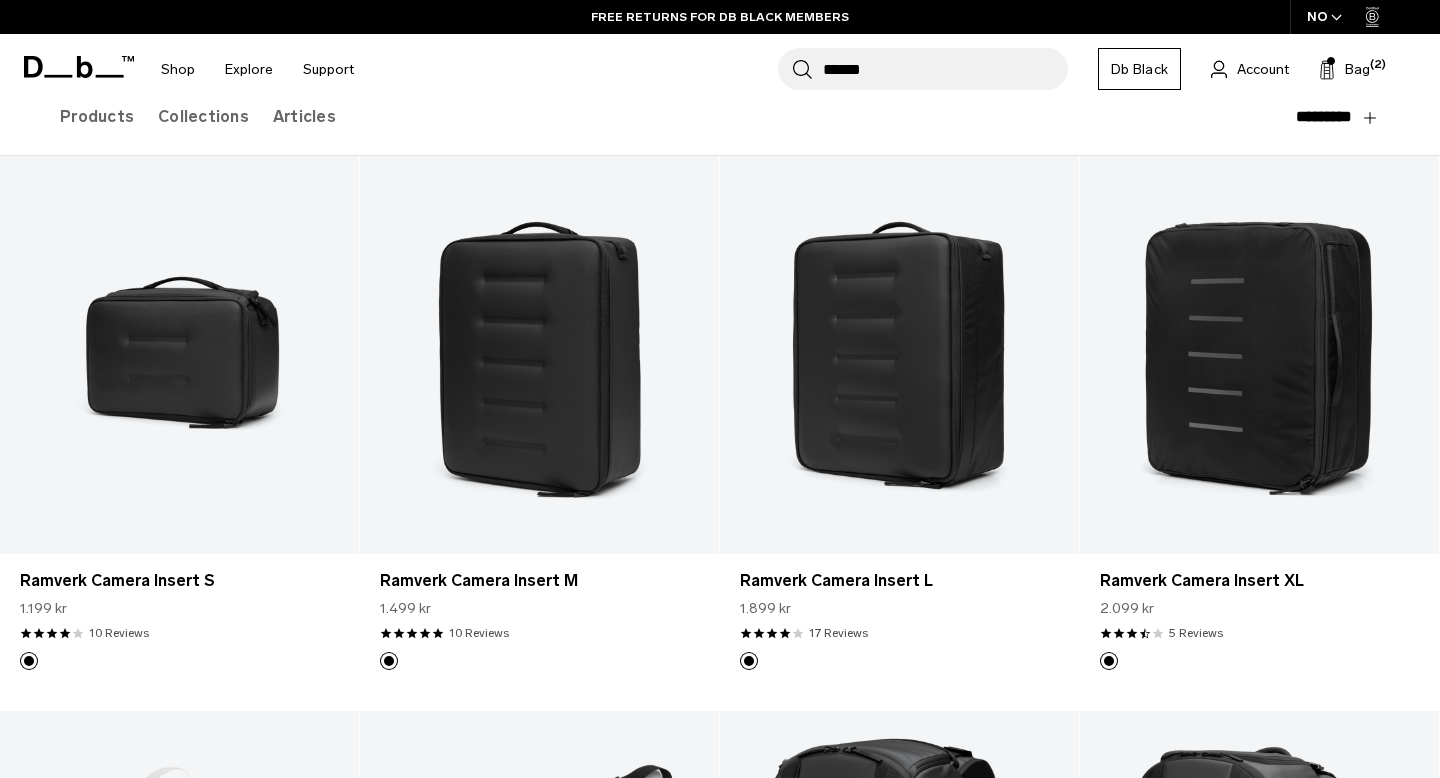 scroll, scrollTop: 239, scrollLeft: 0, axis: vertical 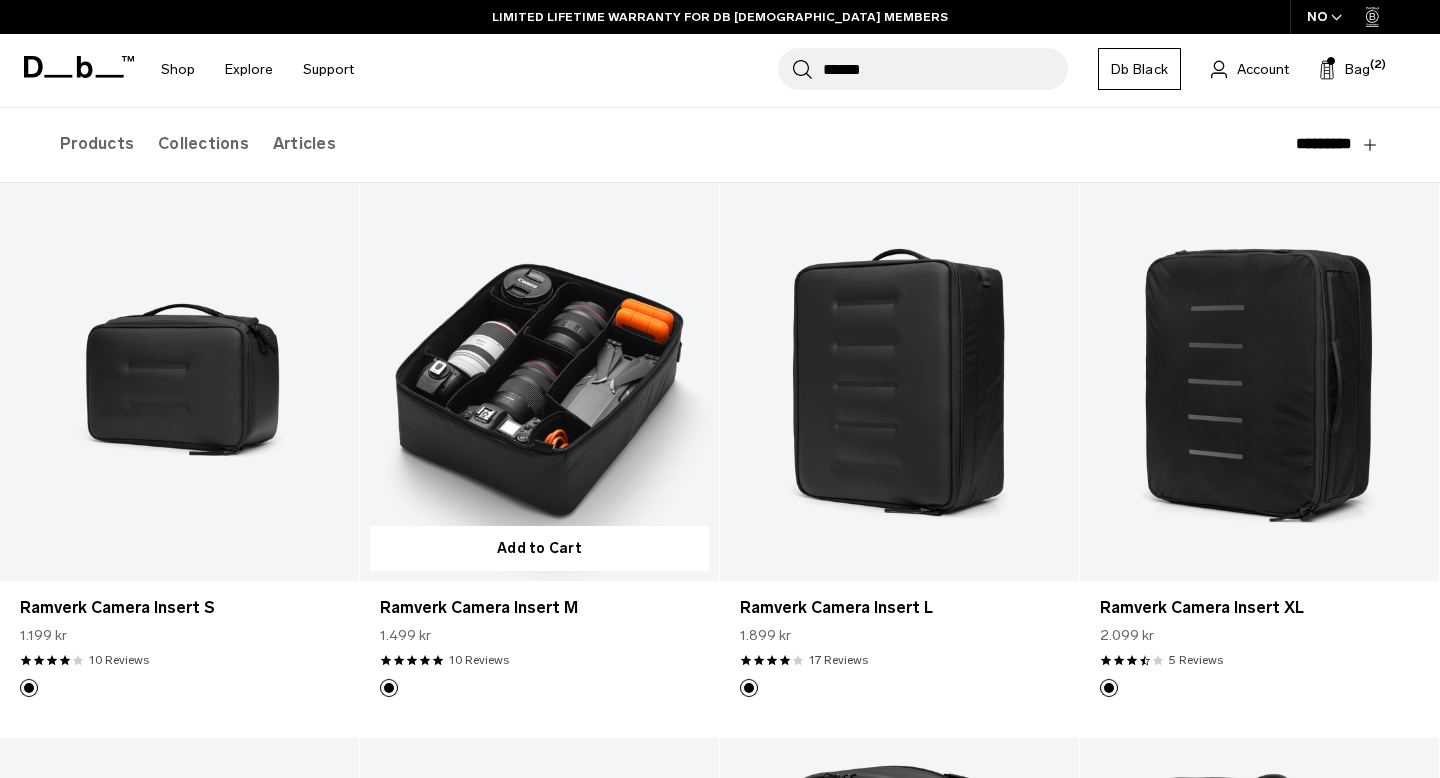 click at bounding box center (539, 382) 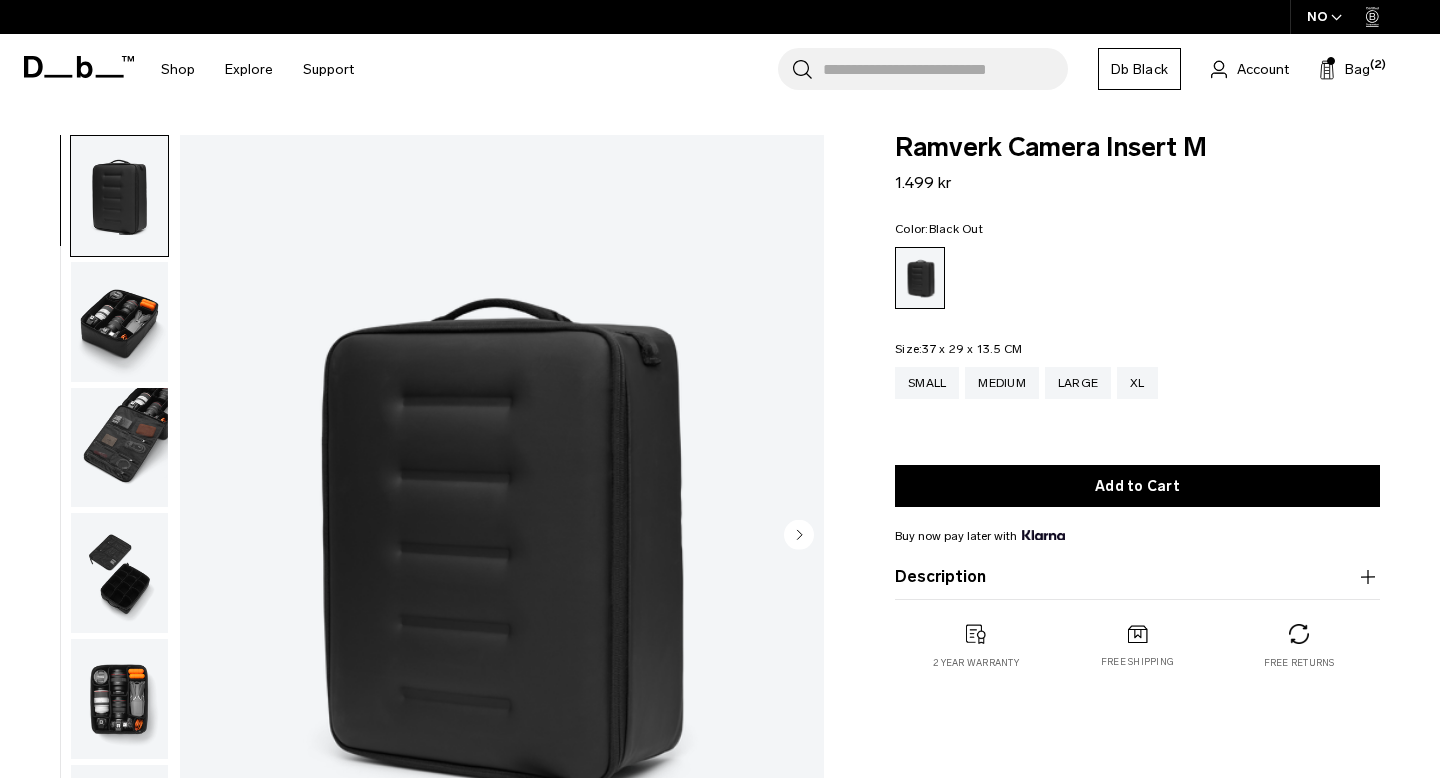 scroll, scrollTop: 0, scrollLeft: 0, axis: both 